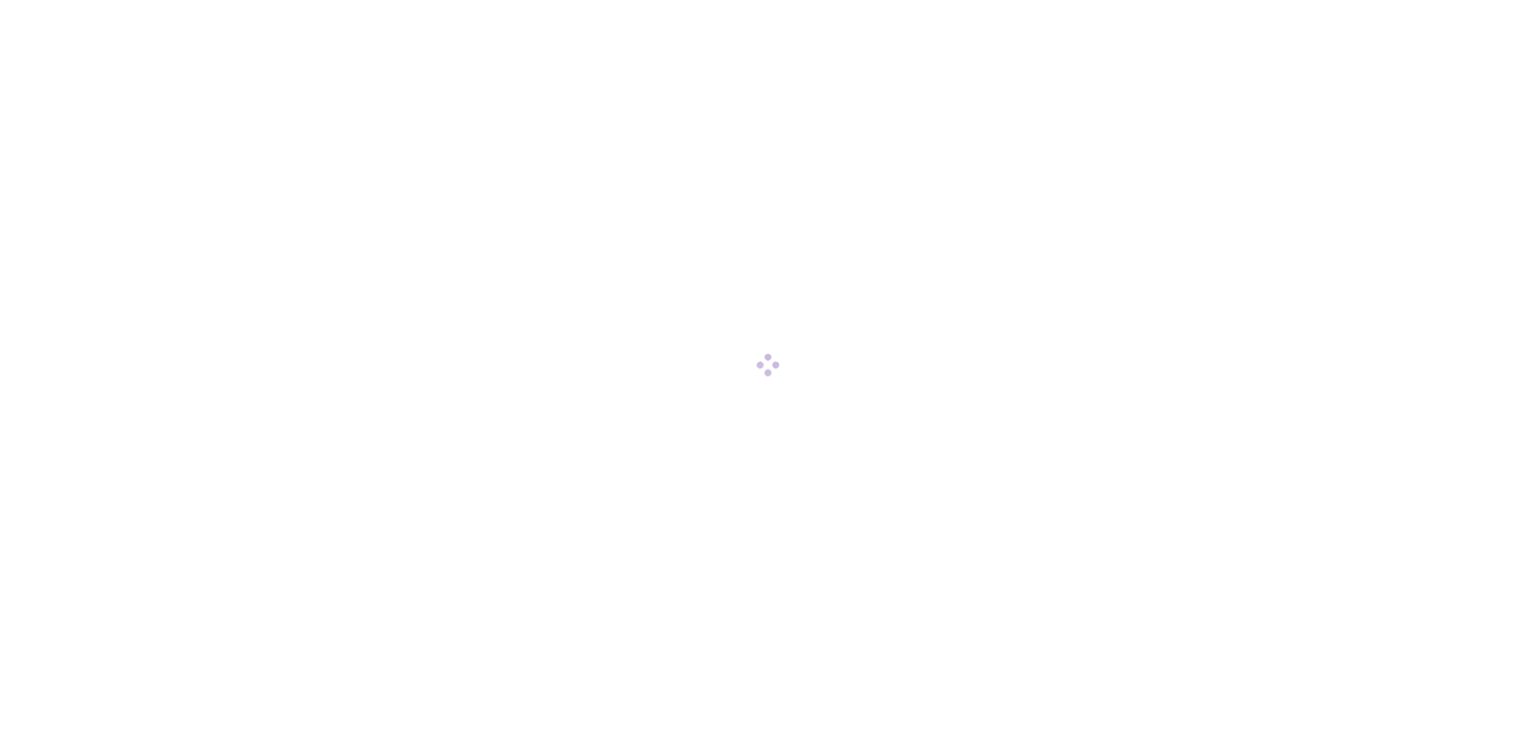 scroll, scrollTop: 0, scrollLeft: 0, axis: both 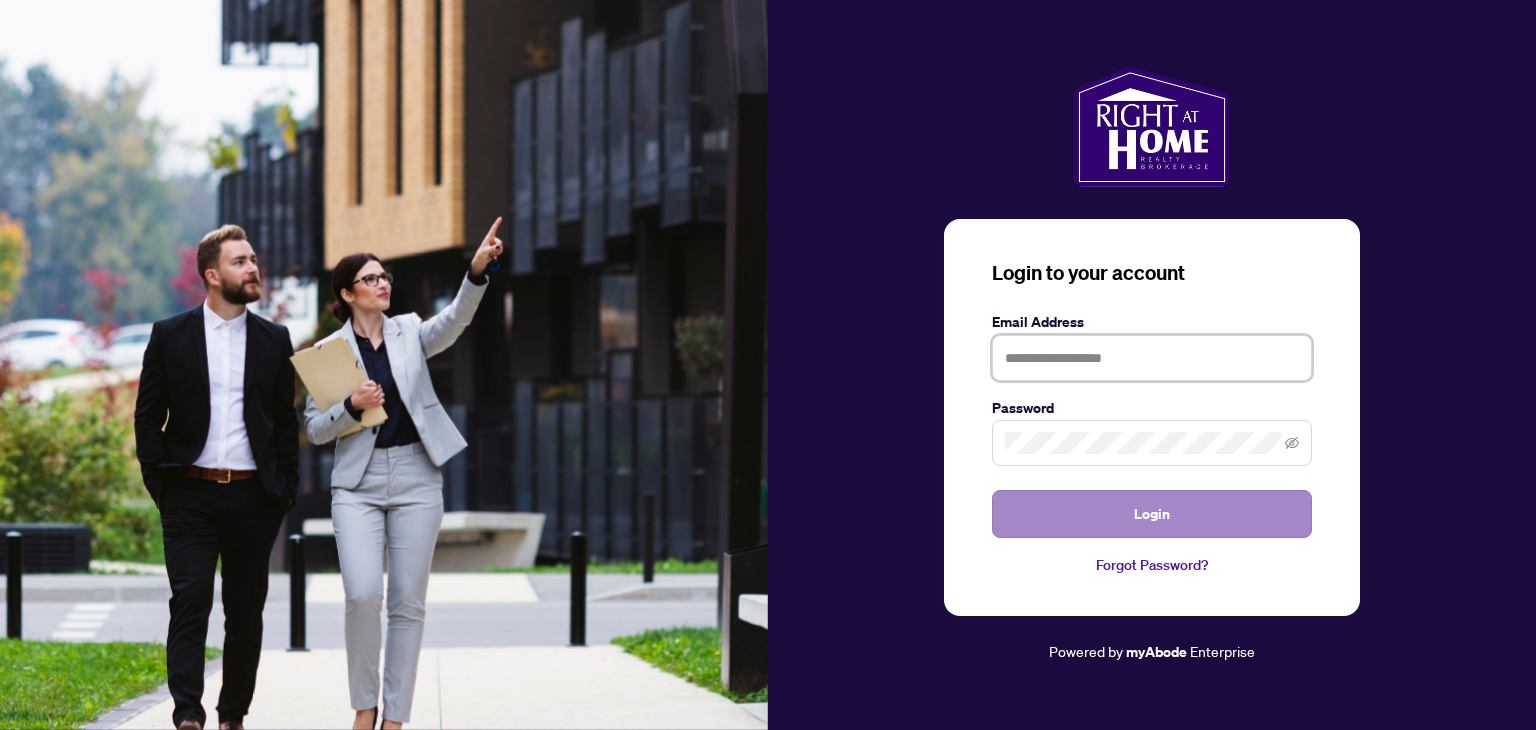 type on "**********" 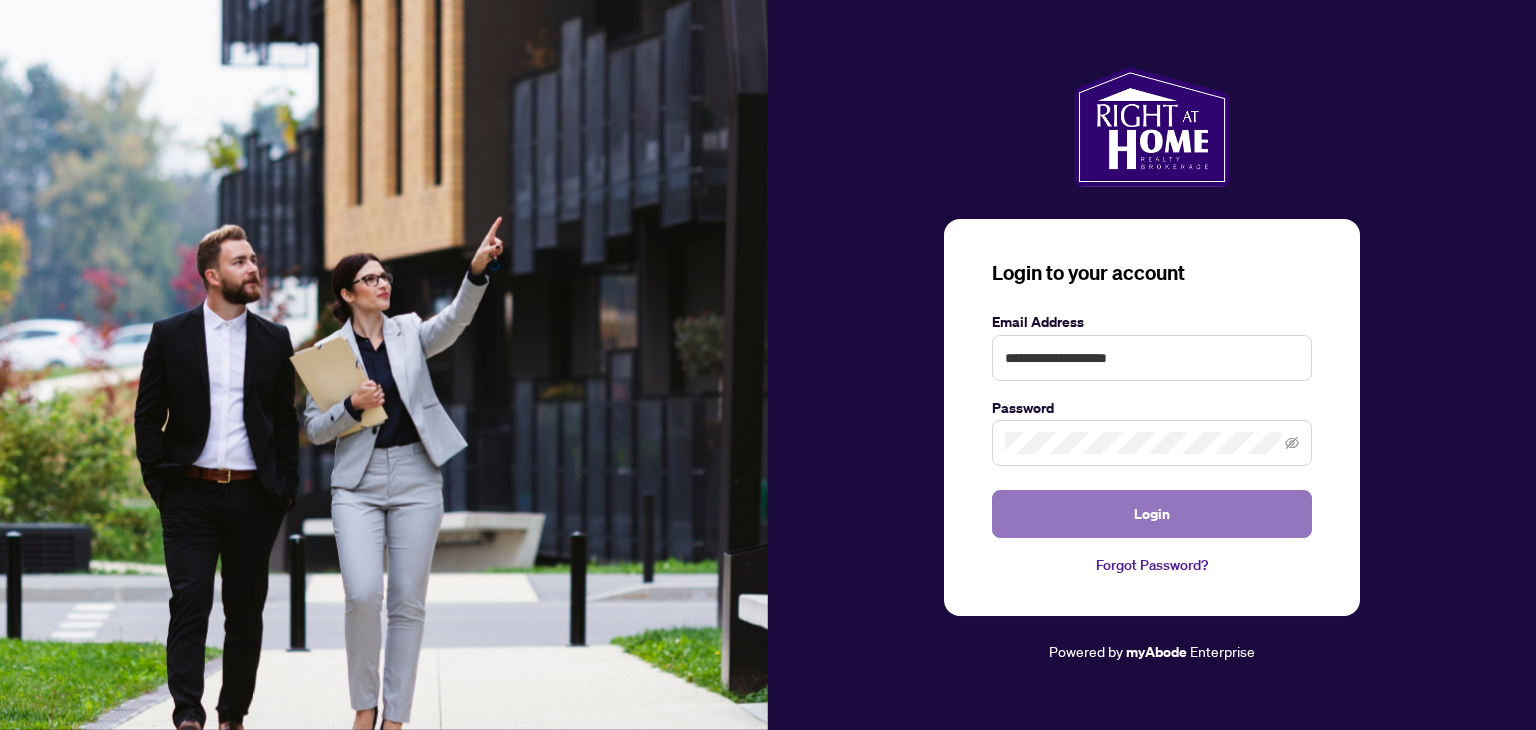 click on "Login" at bounding box center [1152, 514] 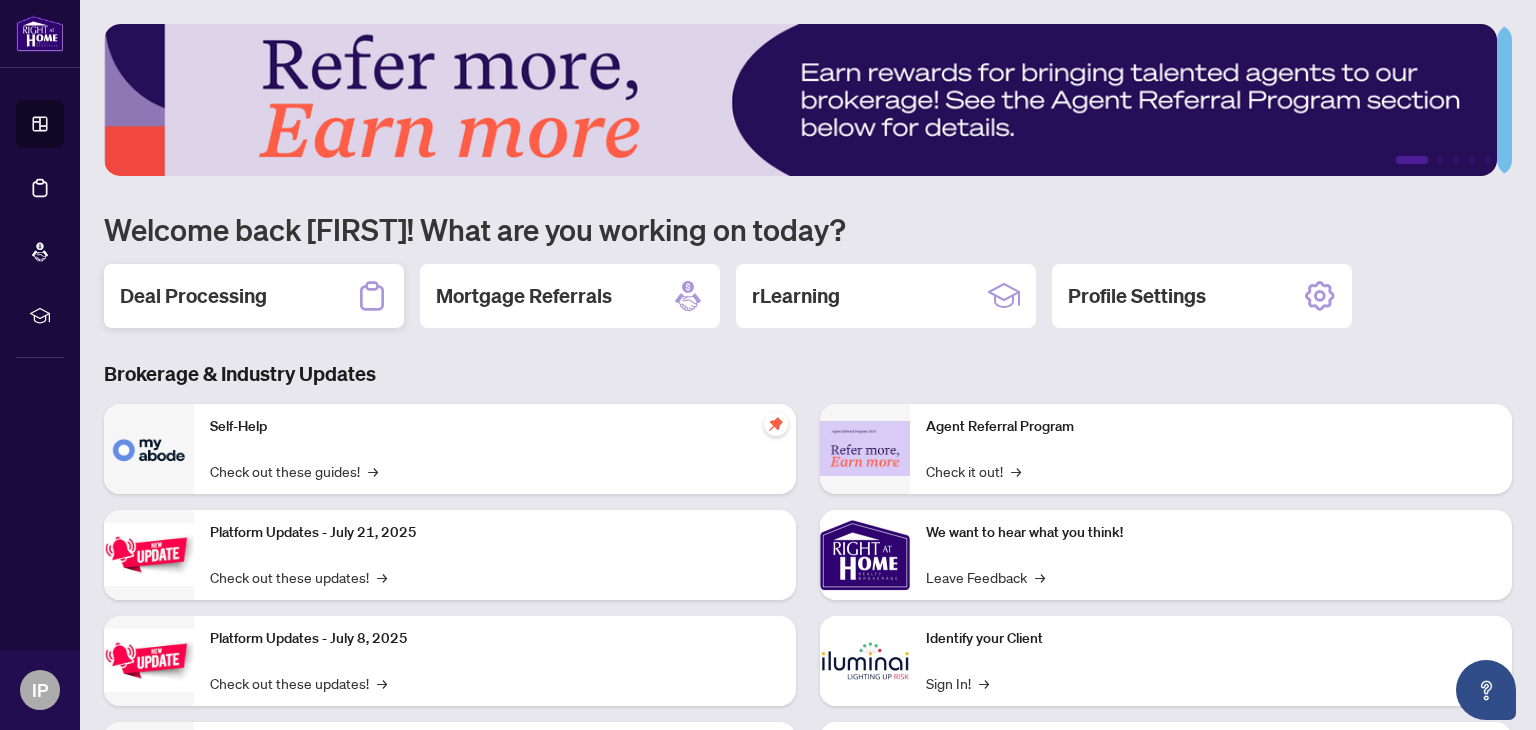 click on "Deal Processing" at bounding box center [193, 296] 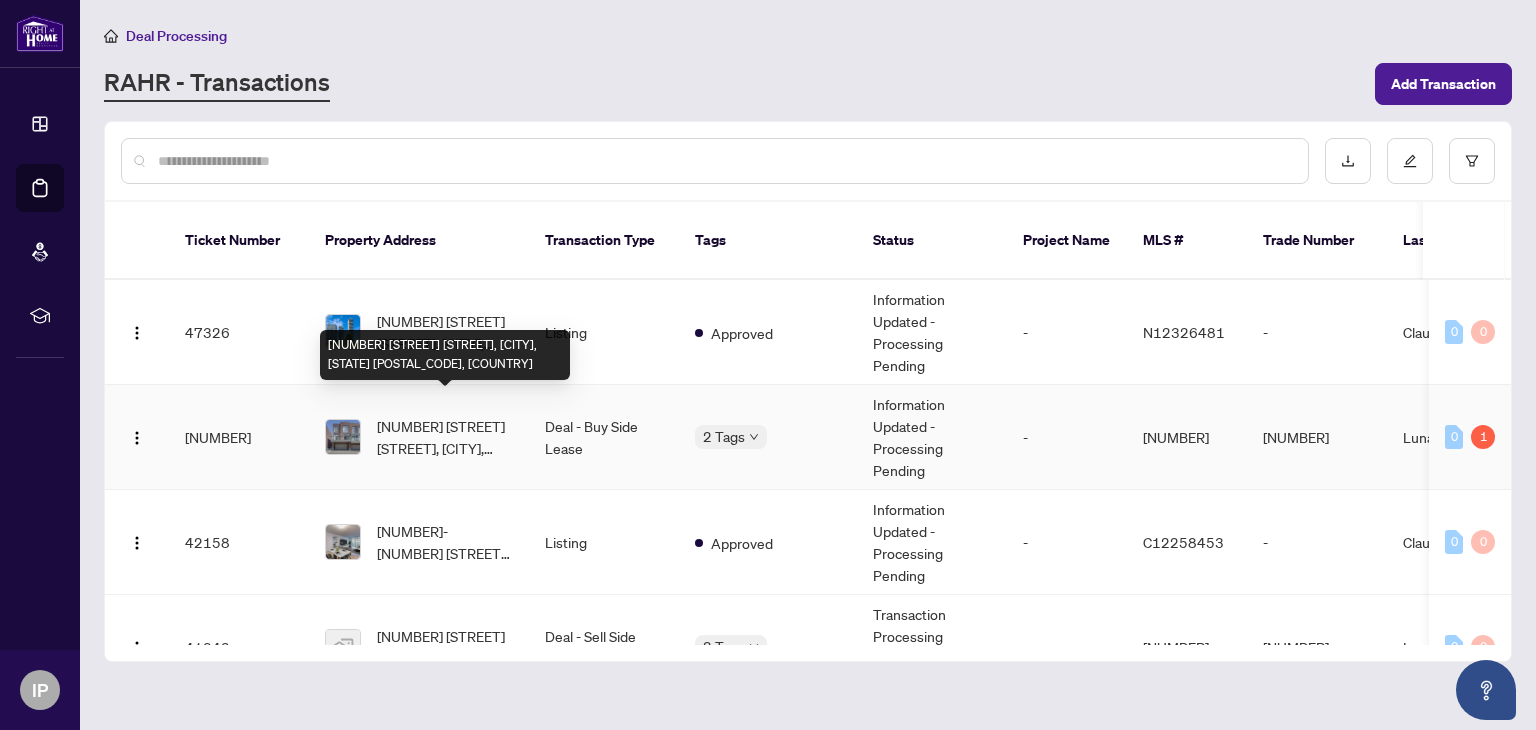 click on "[NUMBER] [STREET] [STREET], [CITY], [STATE] [POSTAL_CODE], [COUNTRY]" at bounding box center [445, 437] 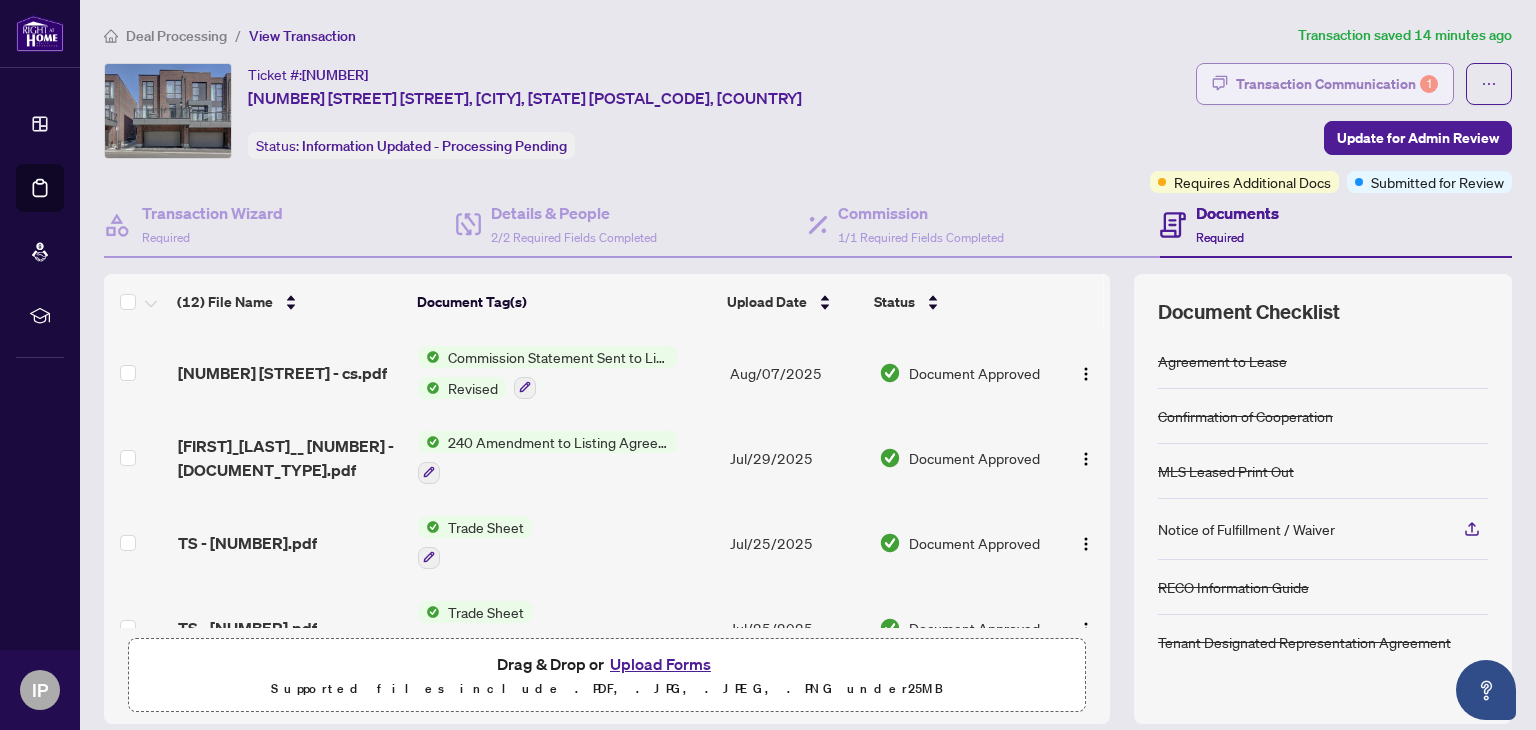 click on "Transaction Communication 1" at bounding box center [1337, 84] 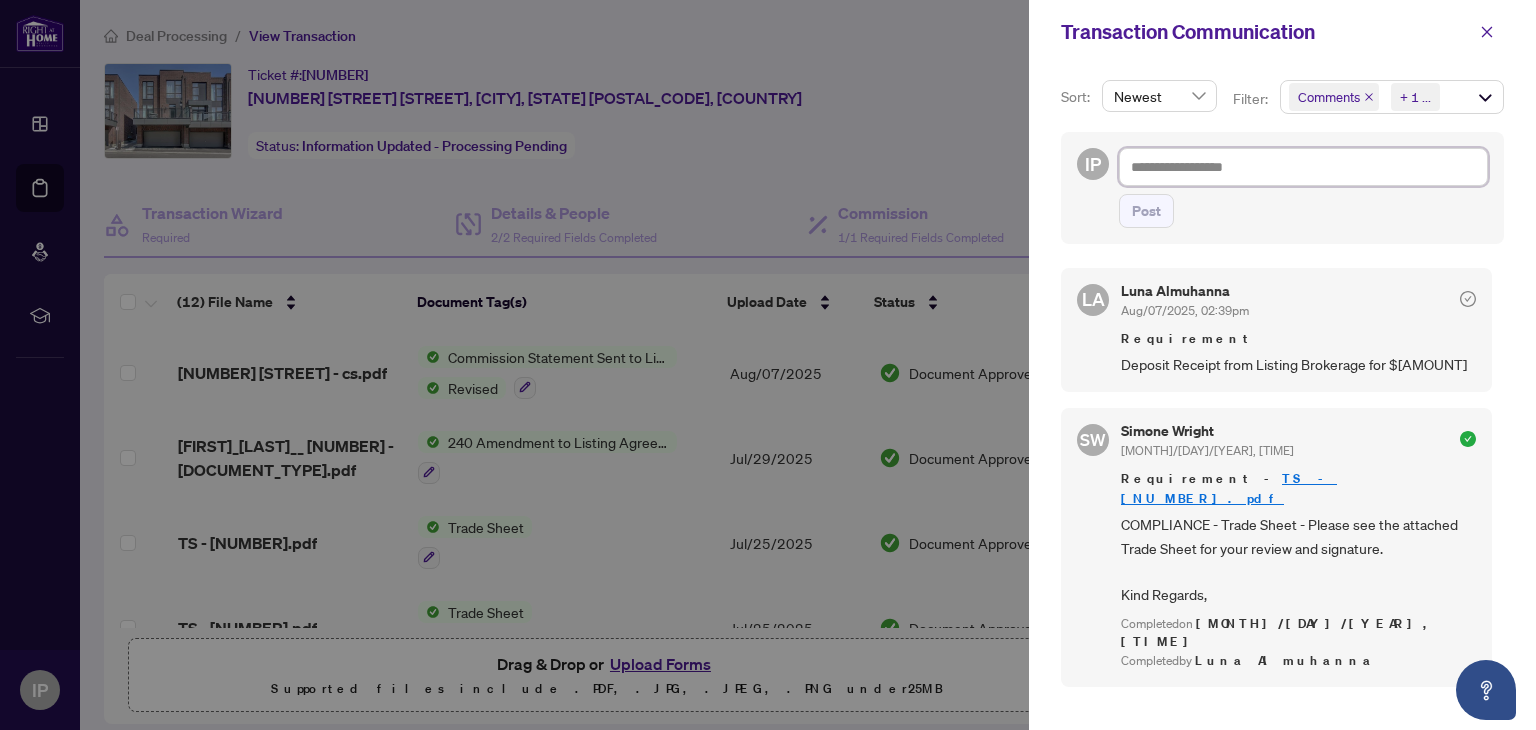 click at bounding box center (1303, 167) 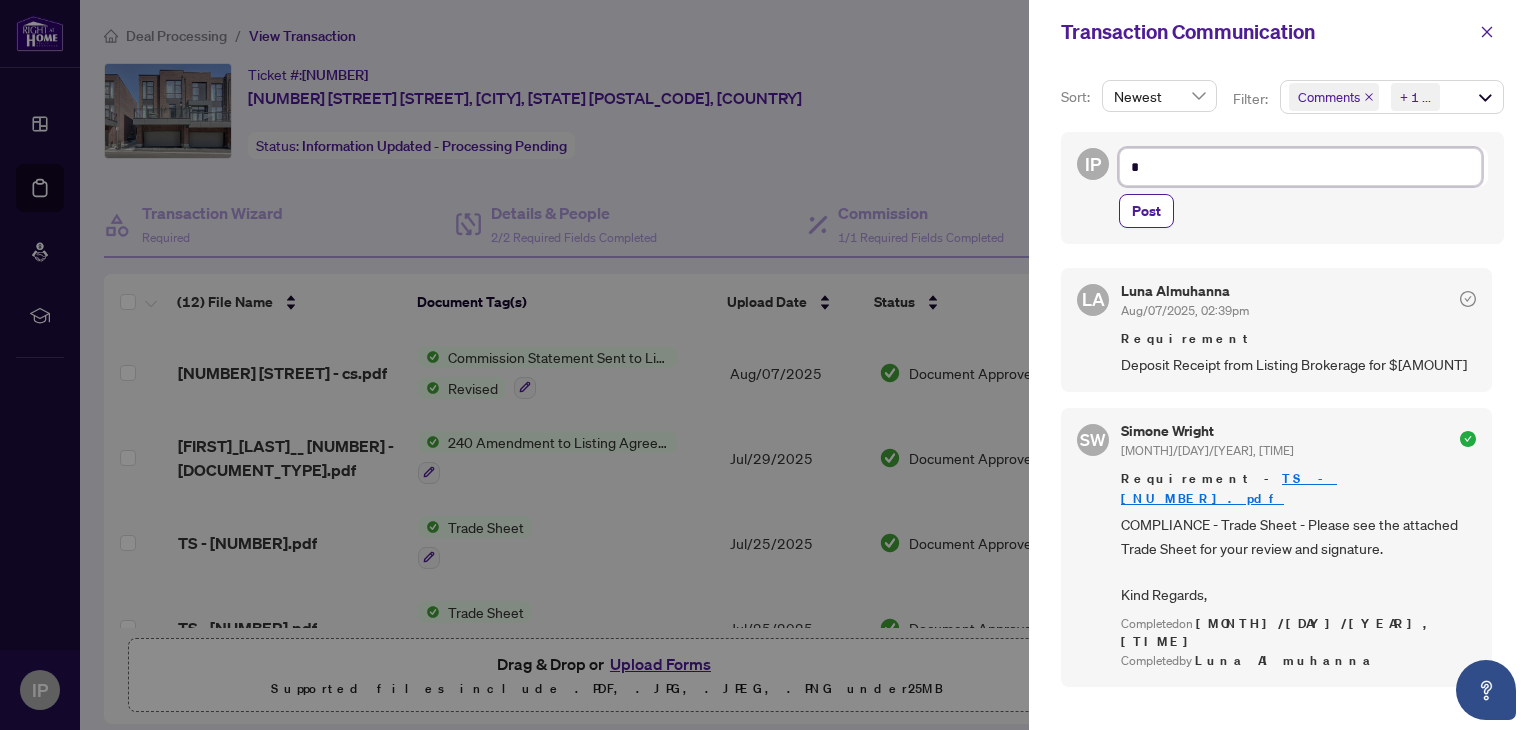 type on "**" 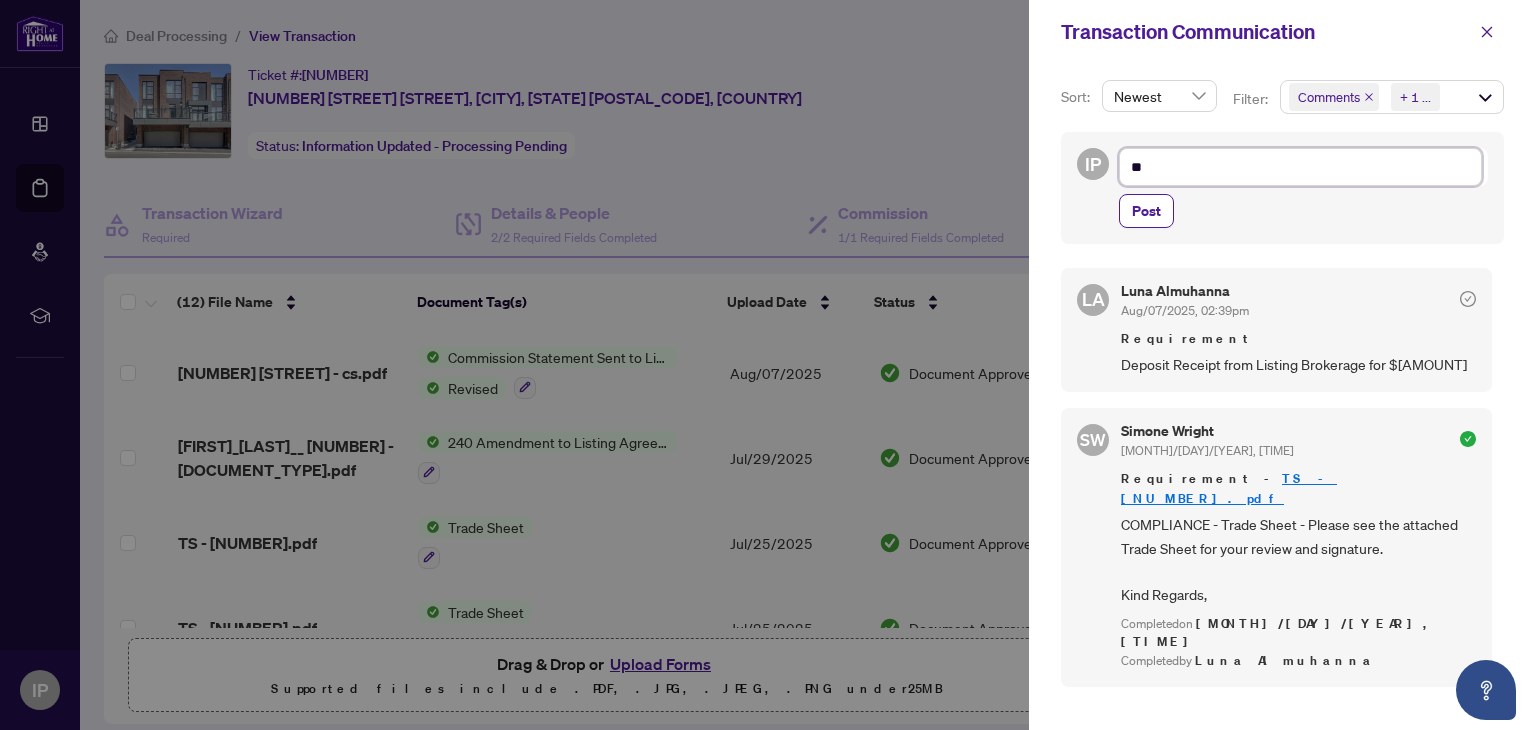 type on "***" 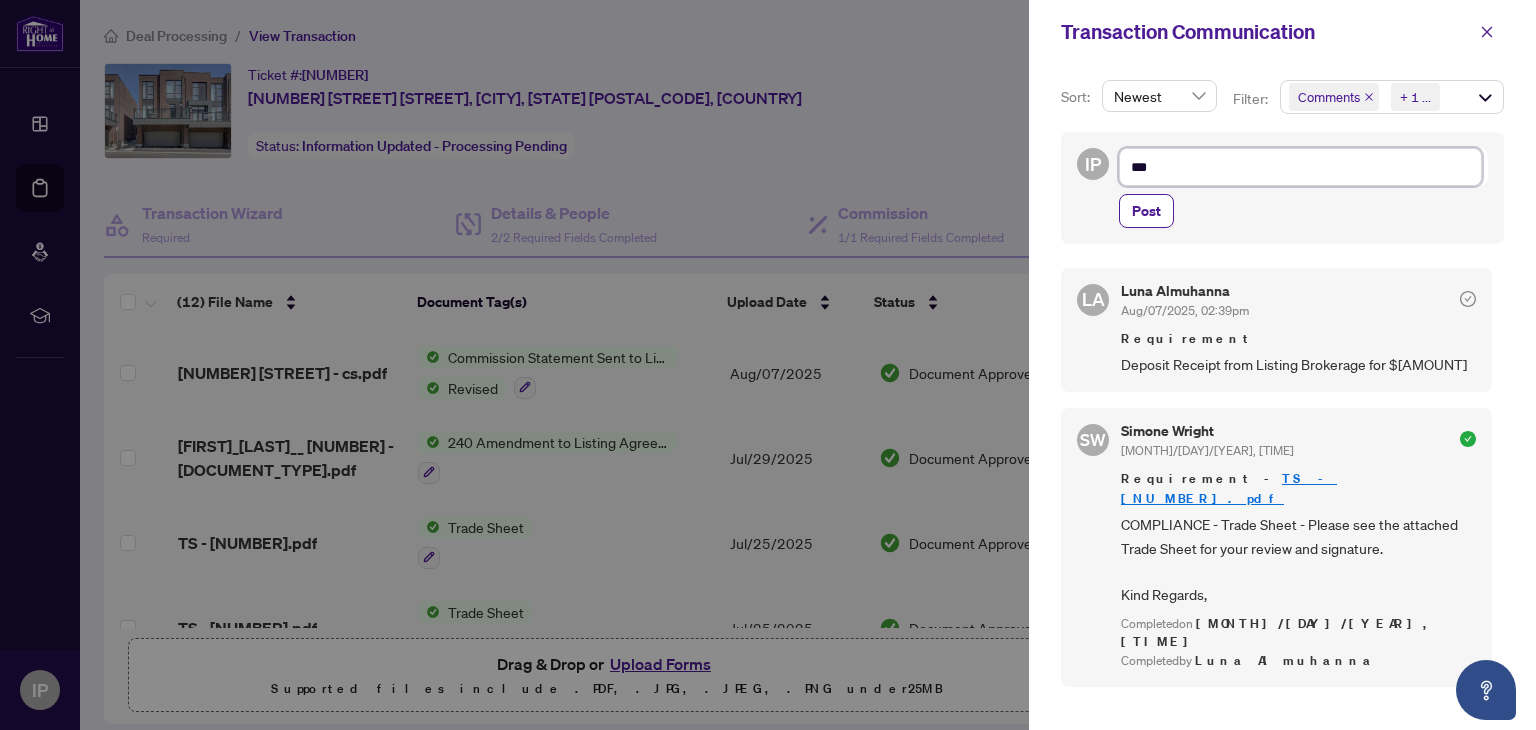 type on "****" 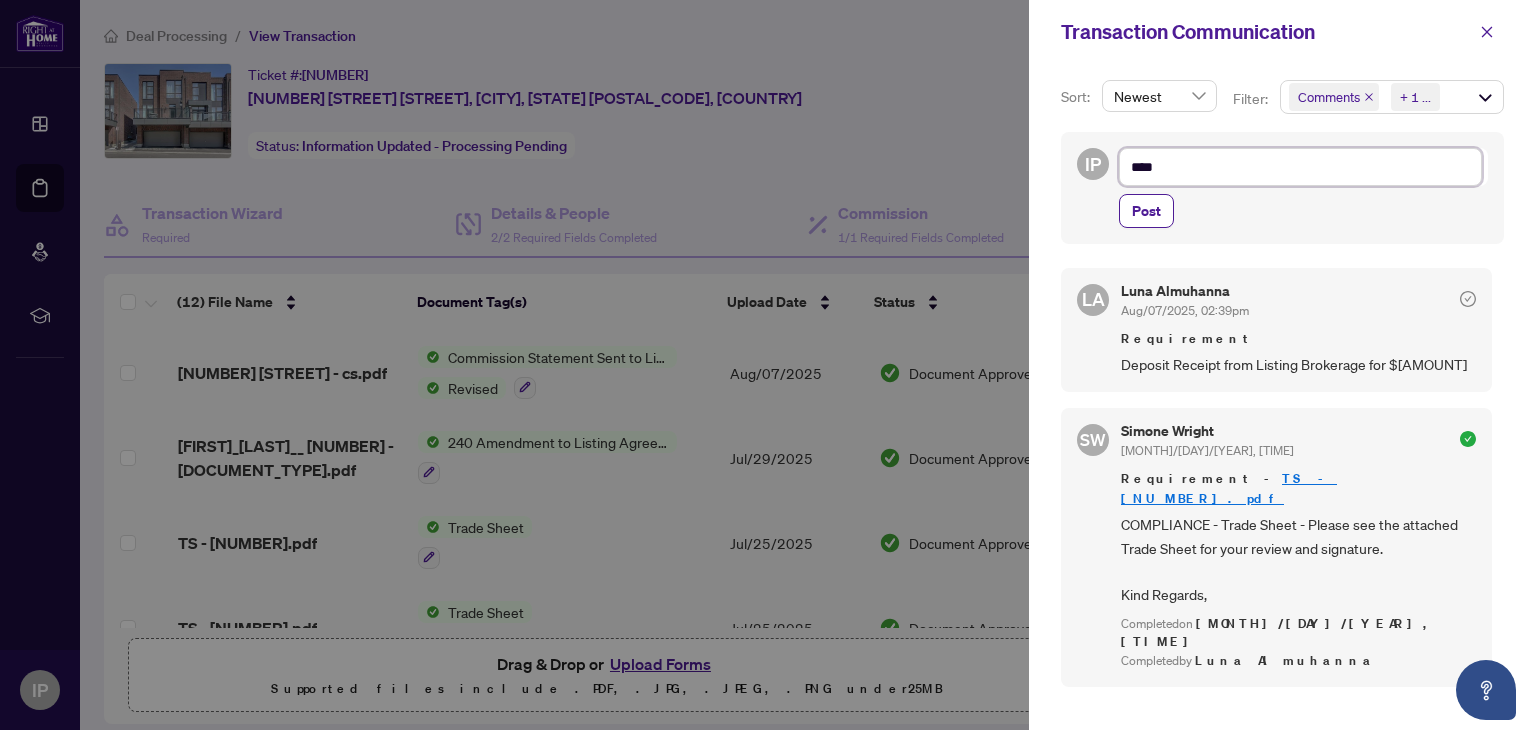 type on "*****" 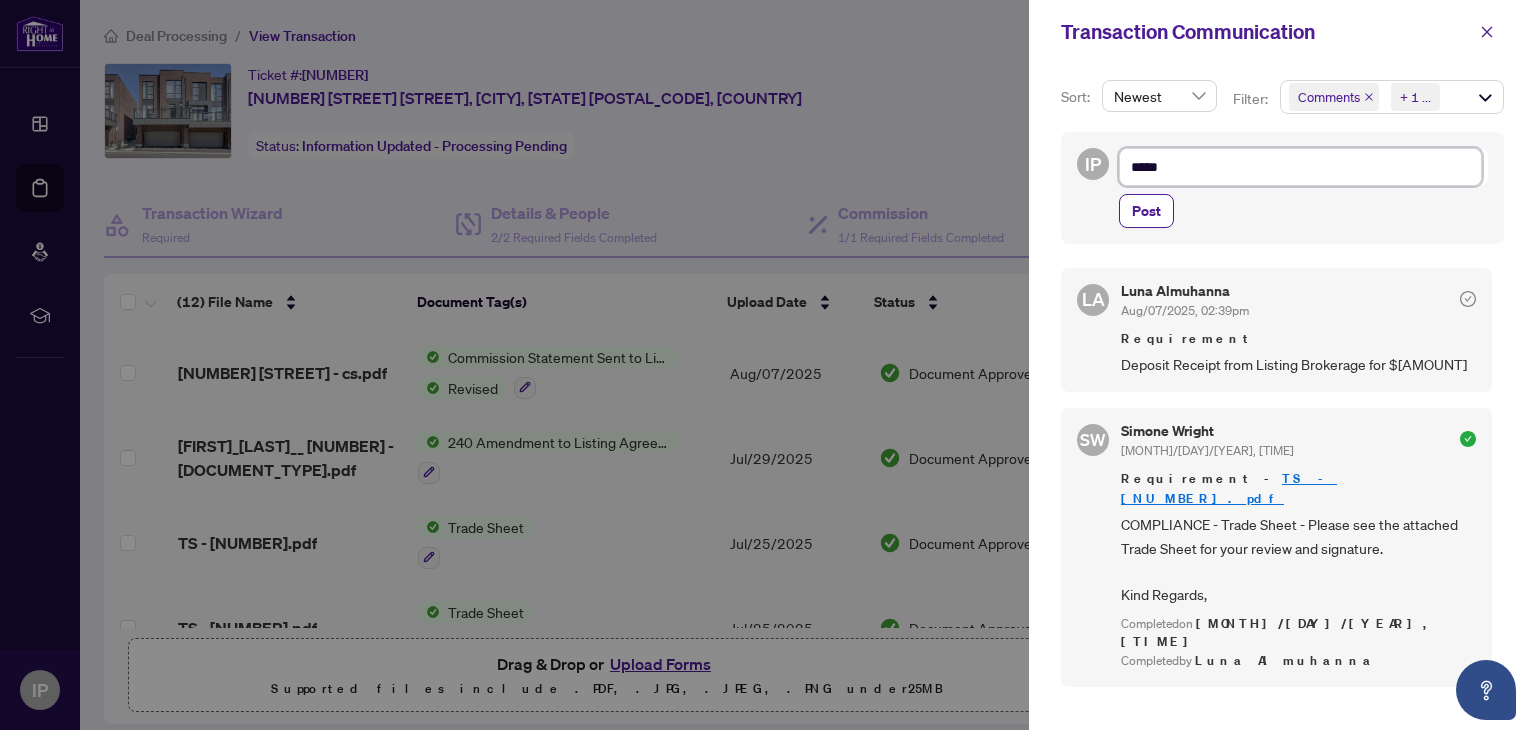 type on "*****" 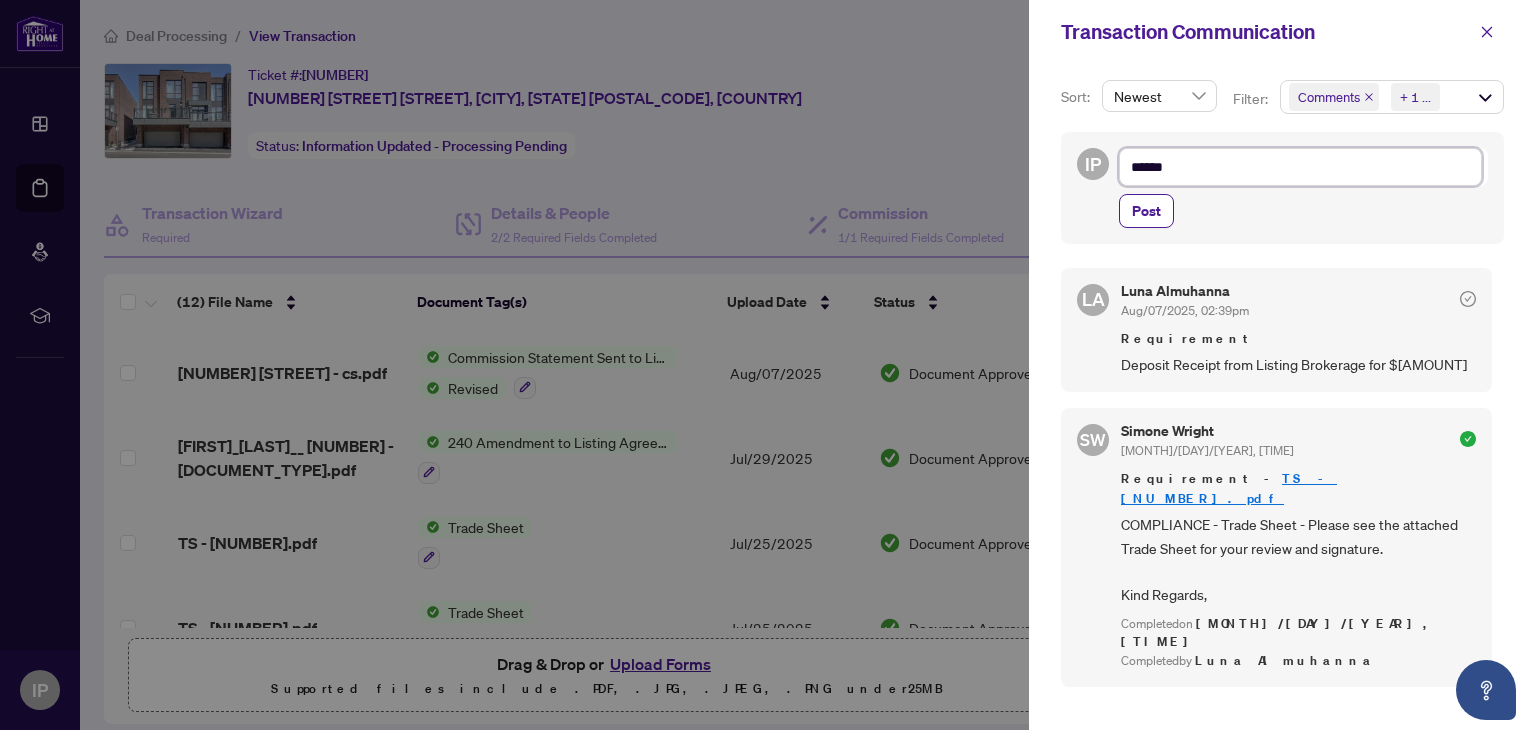 type on "*******" 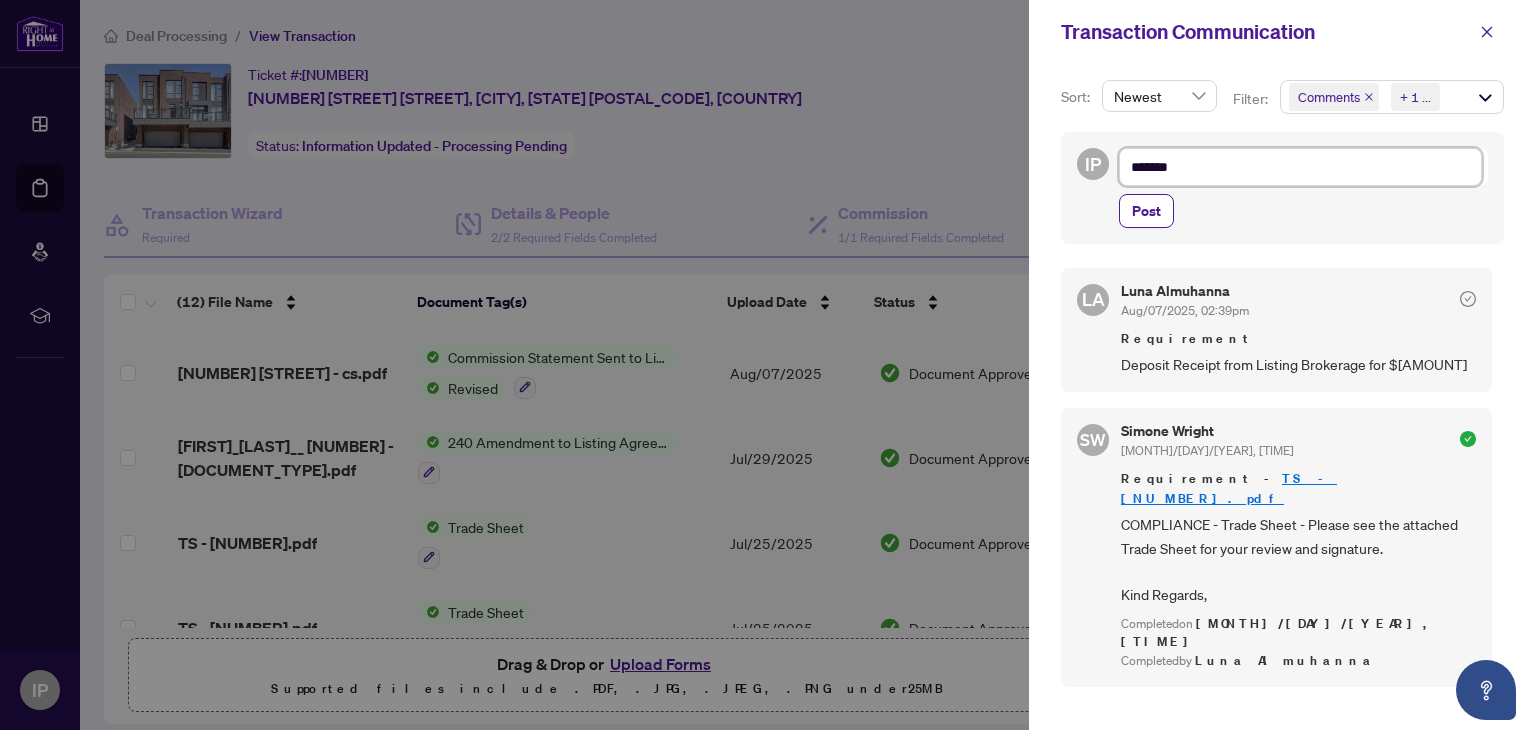 type on "********" 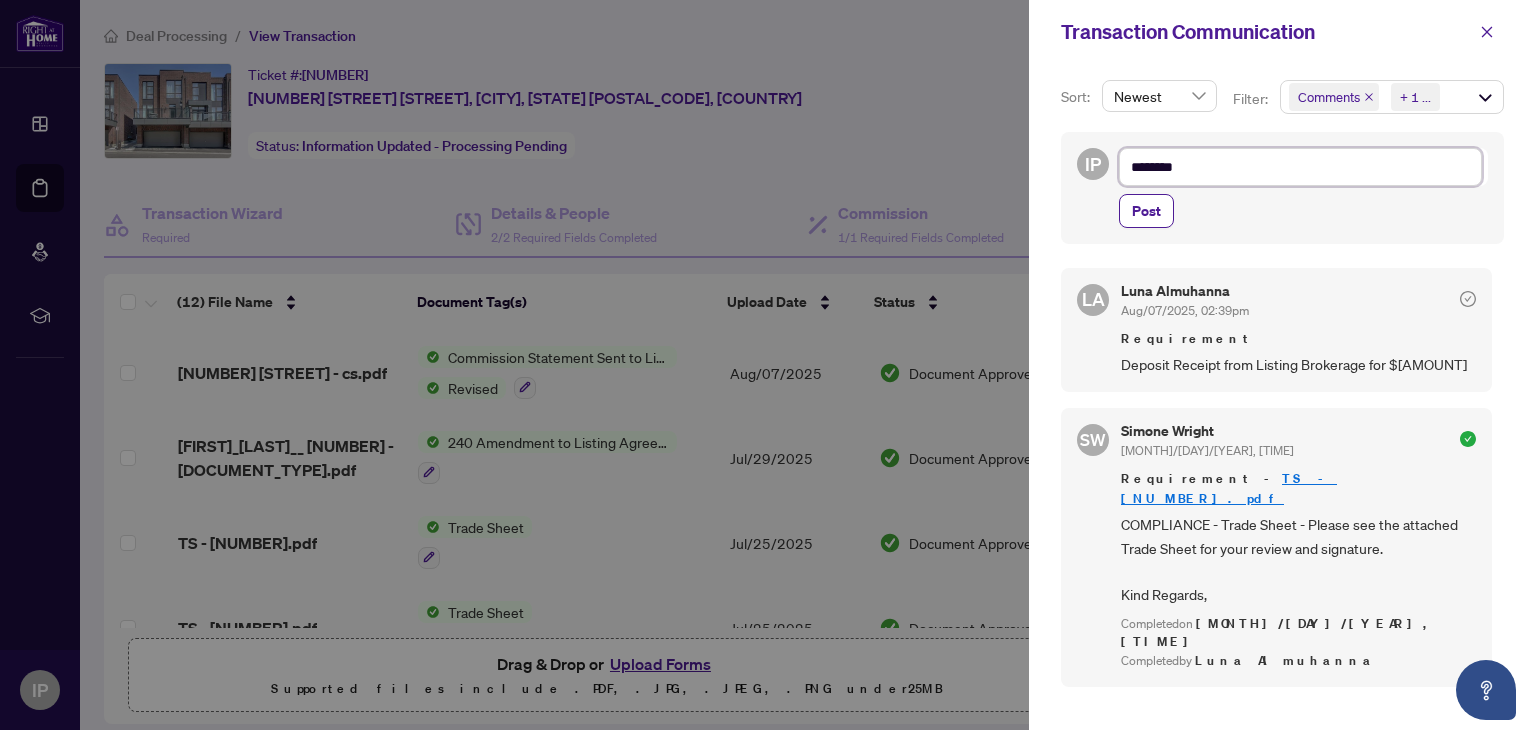 type on "*********" 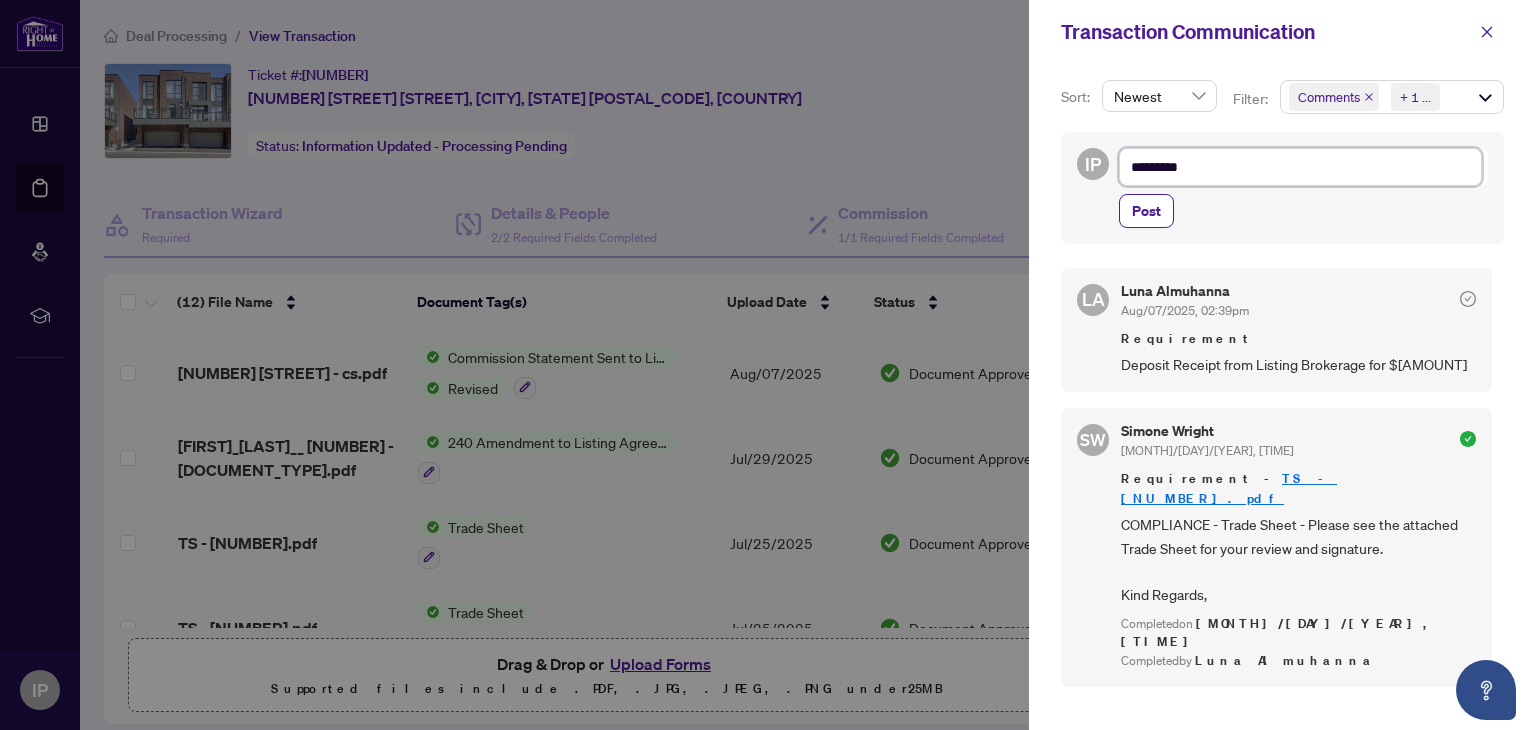 type on "*********" 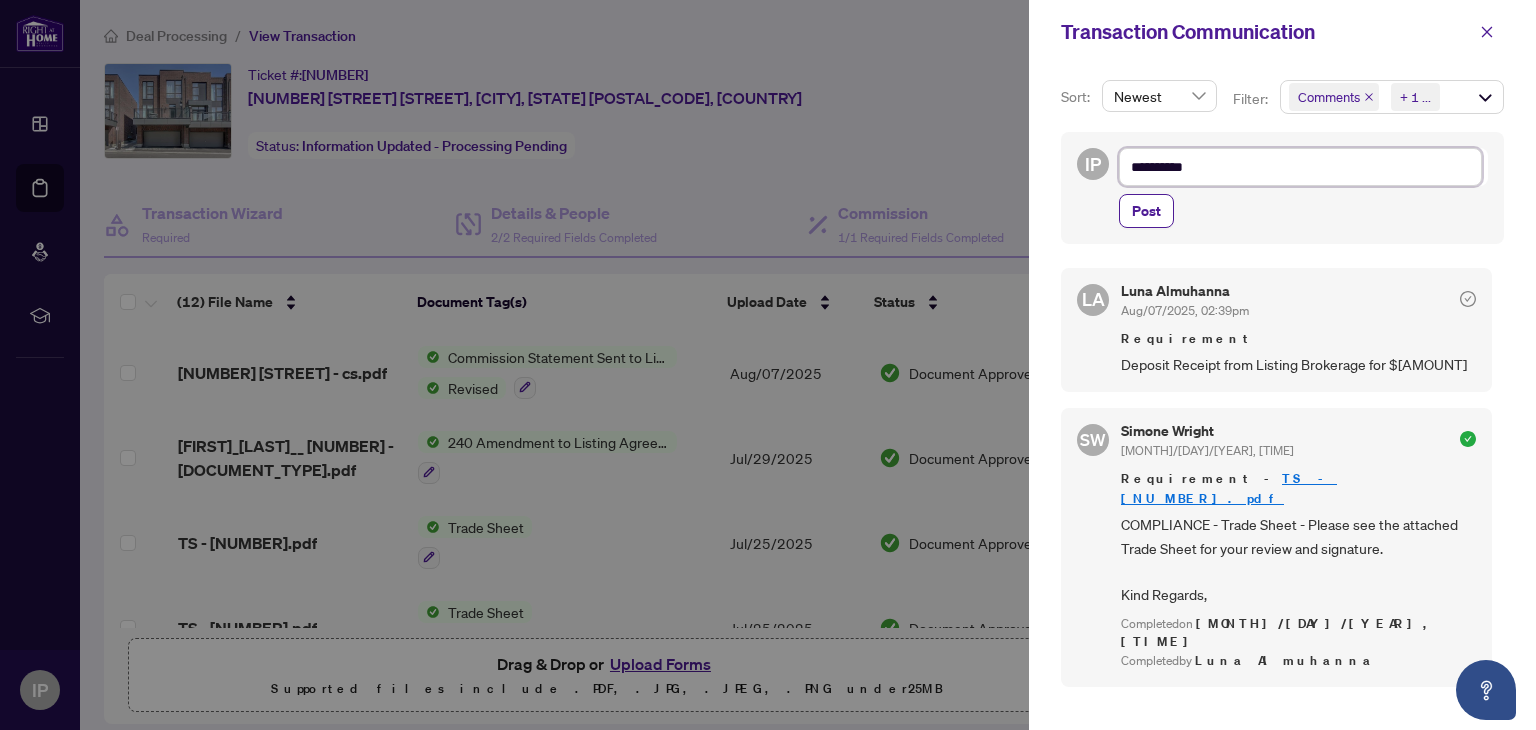 type on "**********" 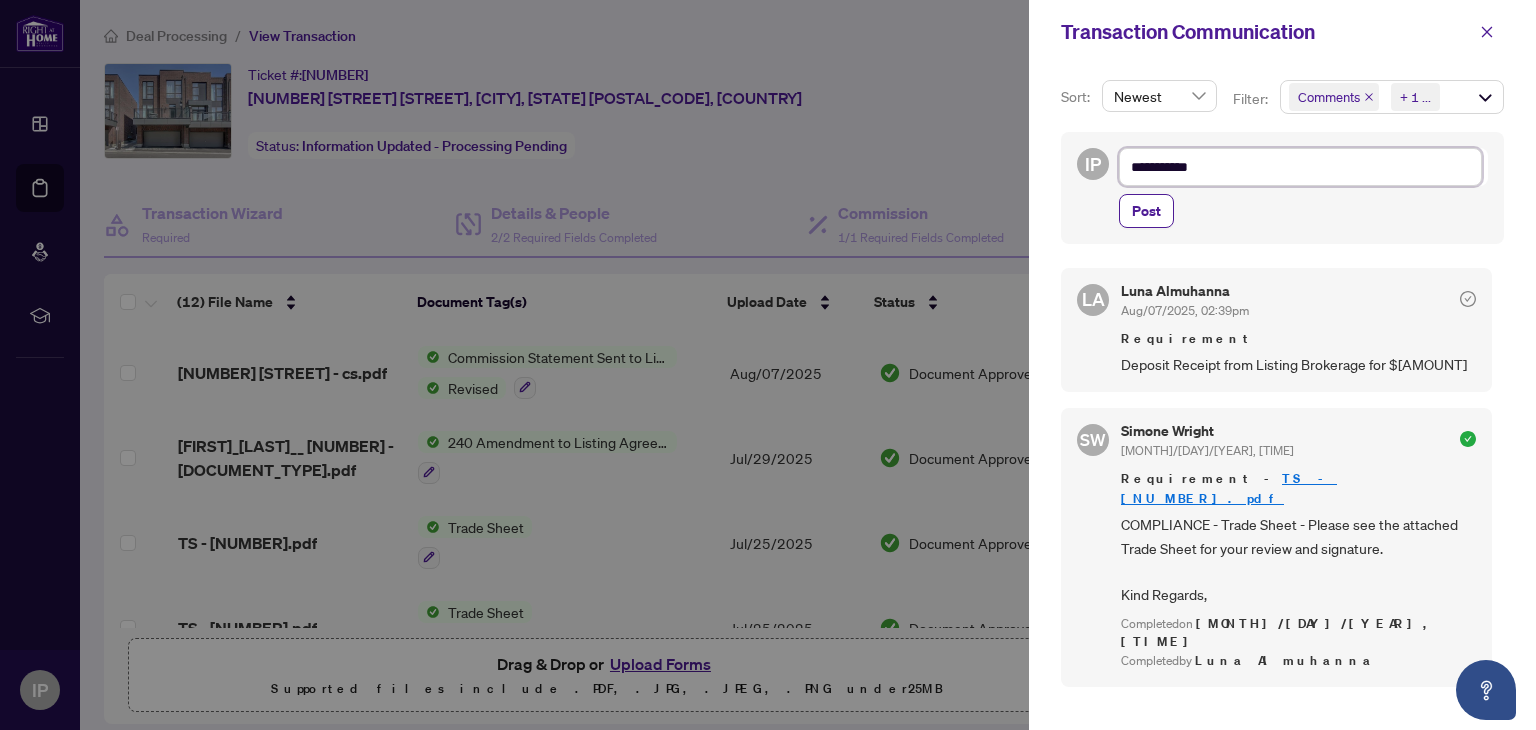 type on "**********" 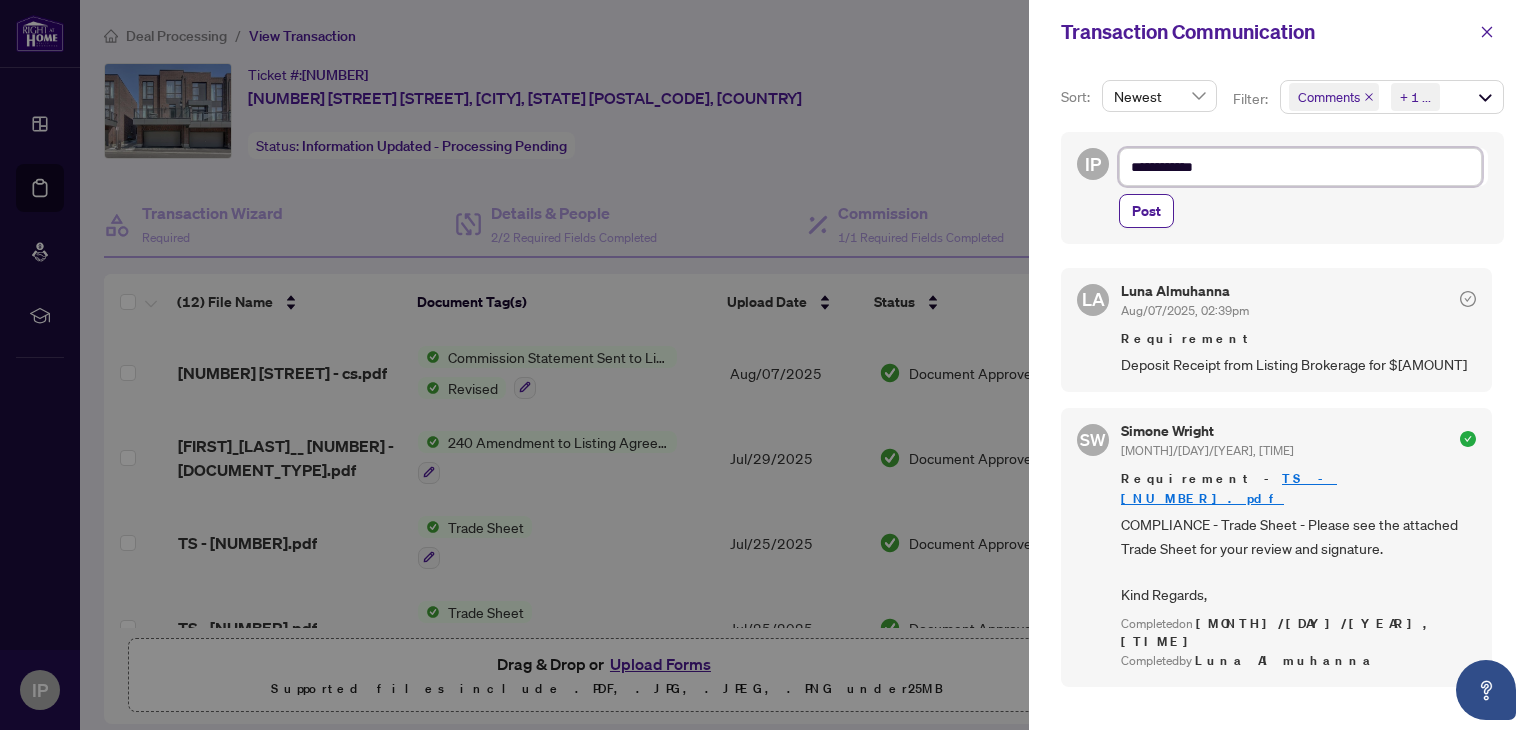 type on "**********" 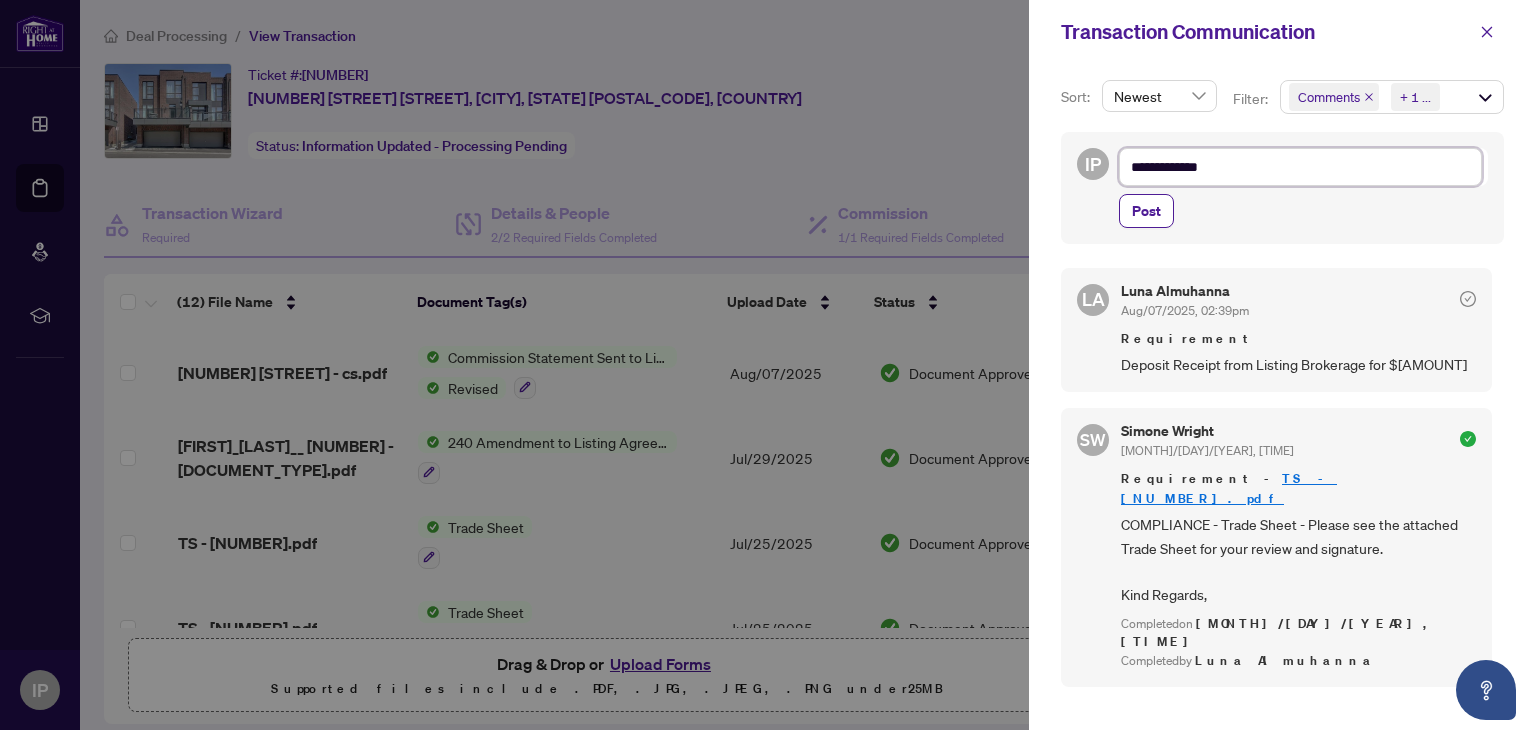 type on "**********" 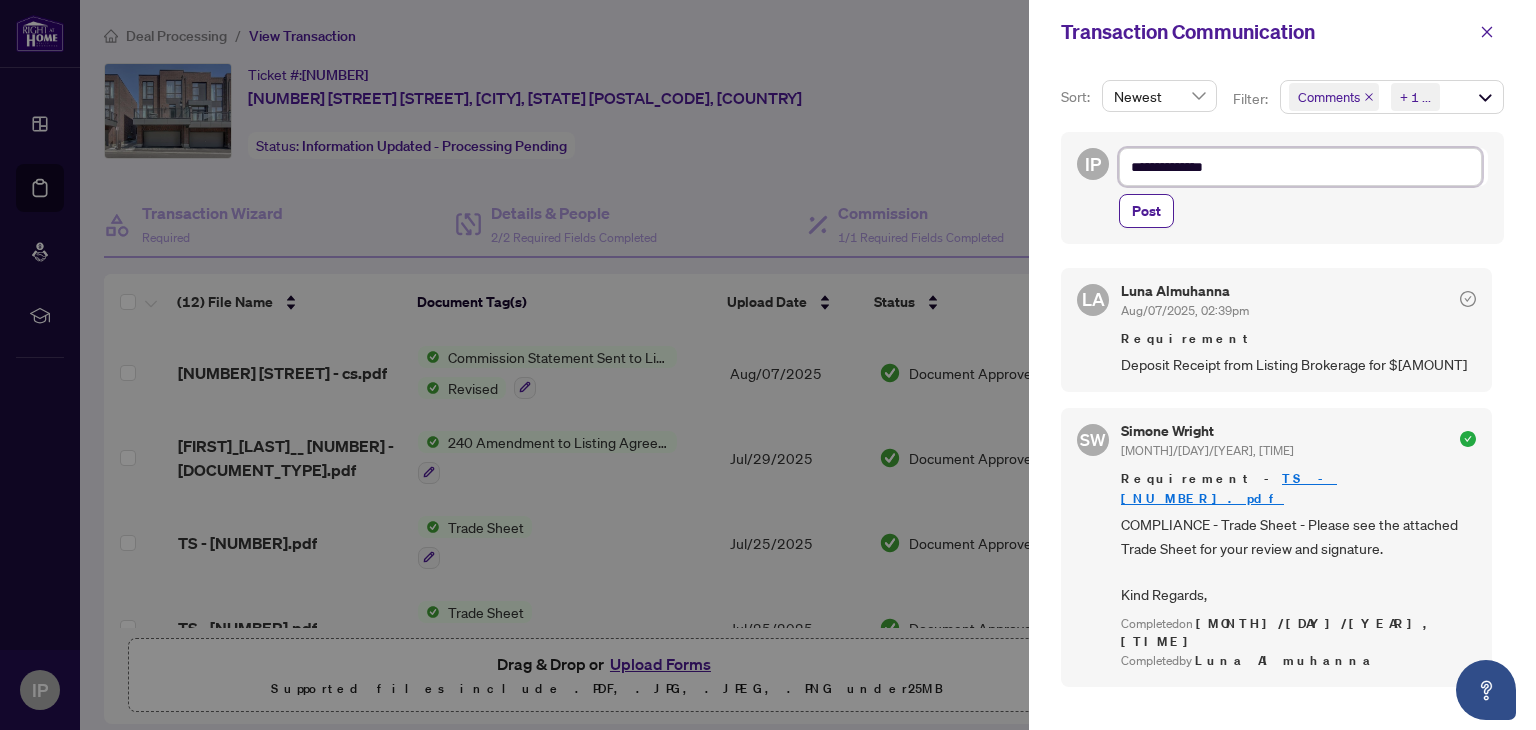 type on "**********" 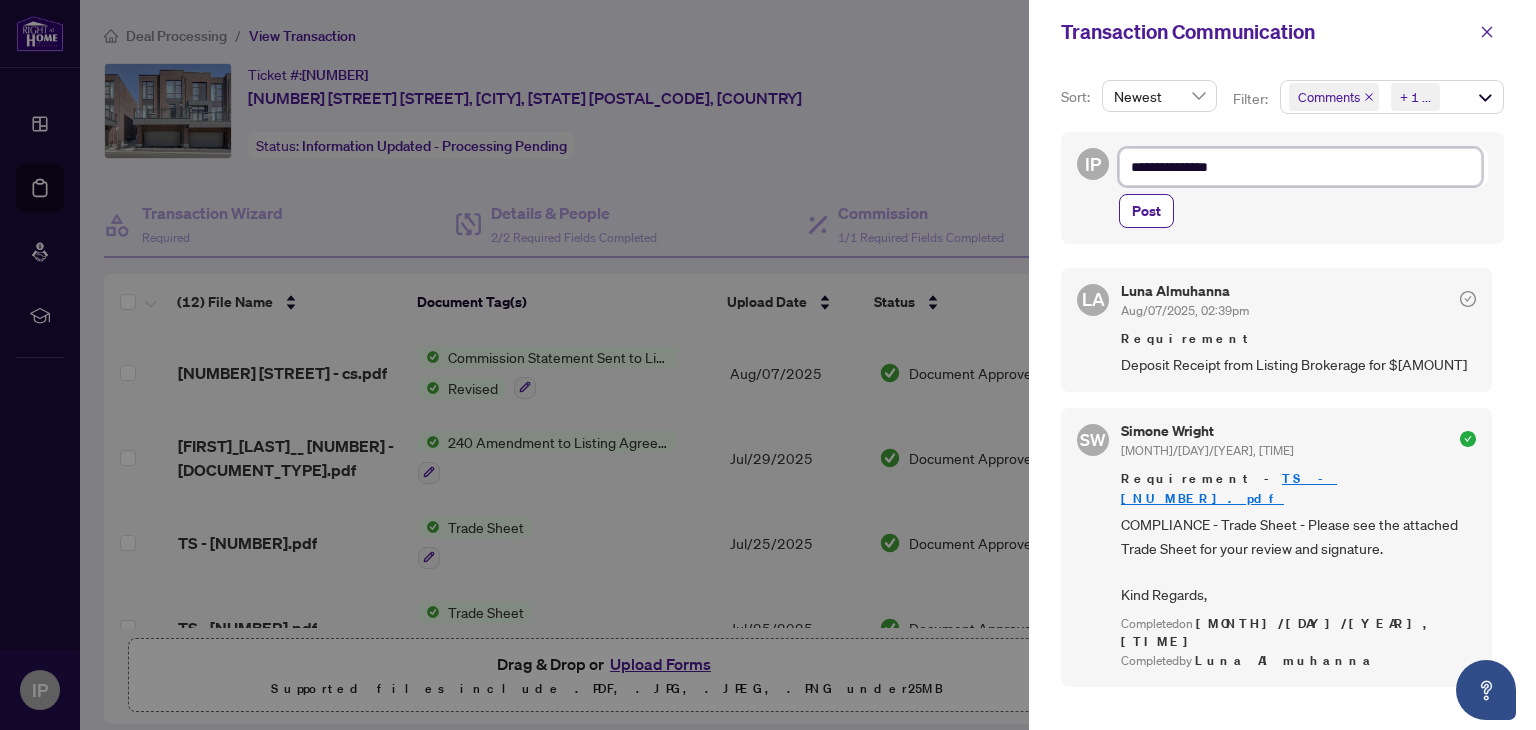 type on "**********" 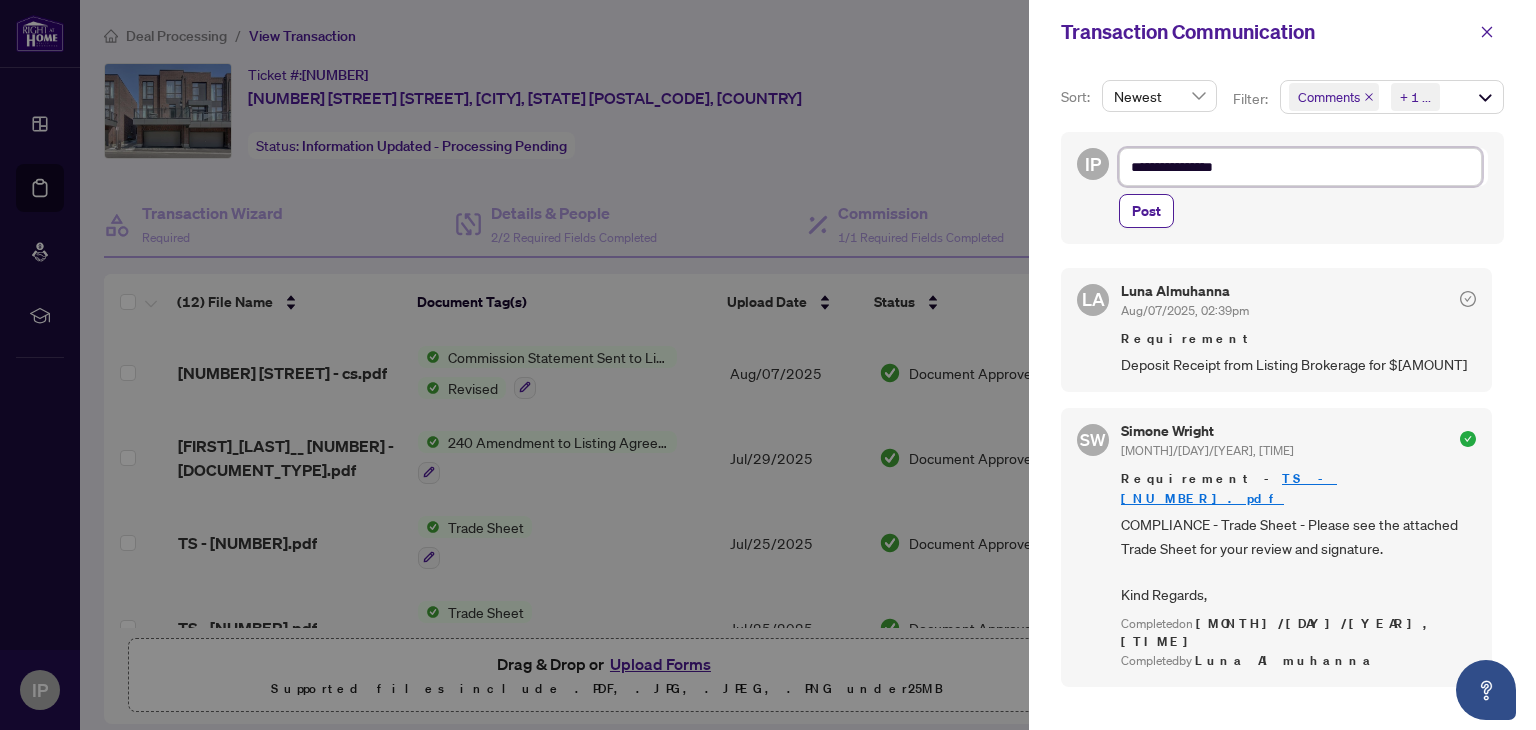 type on "**********" 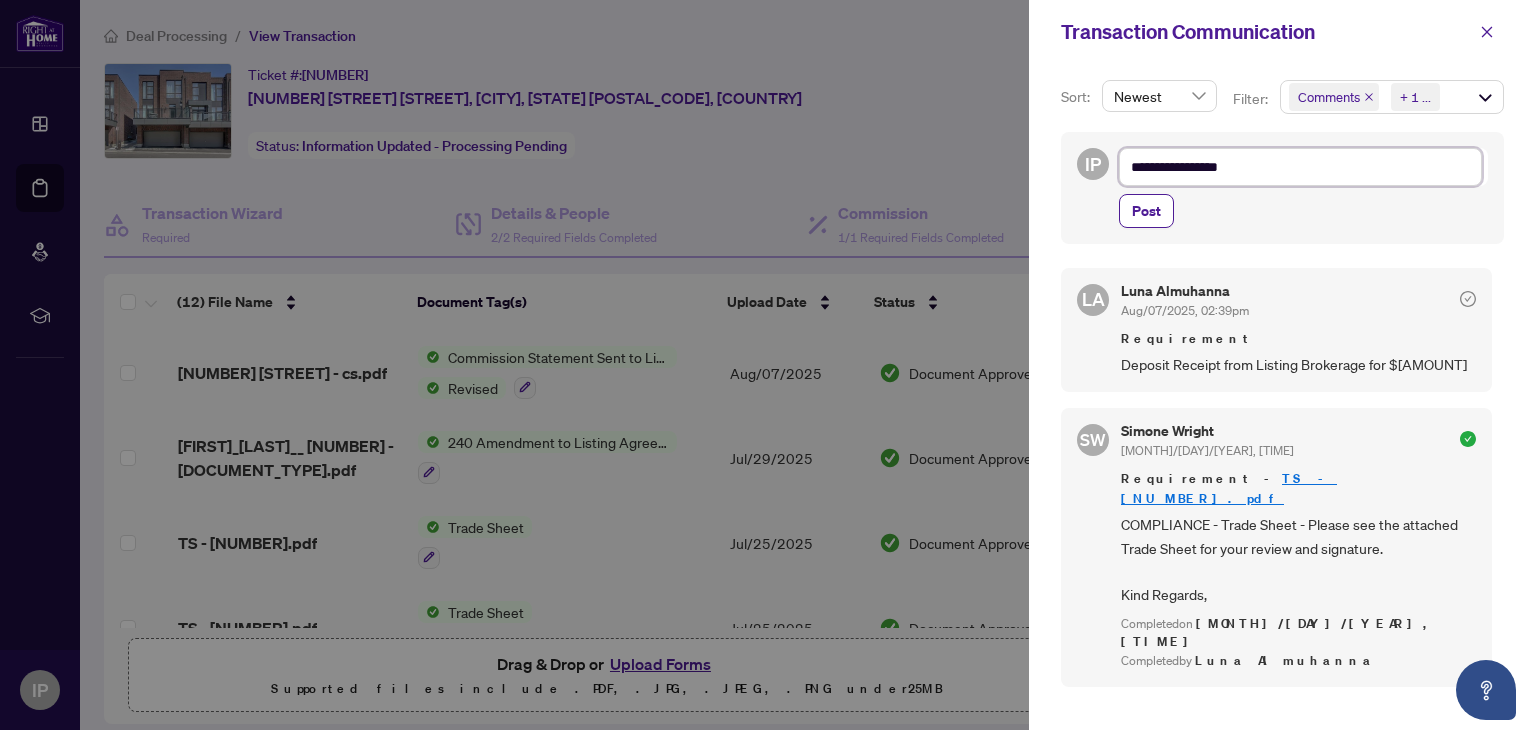 type on "**********" 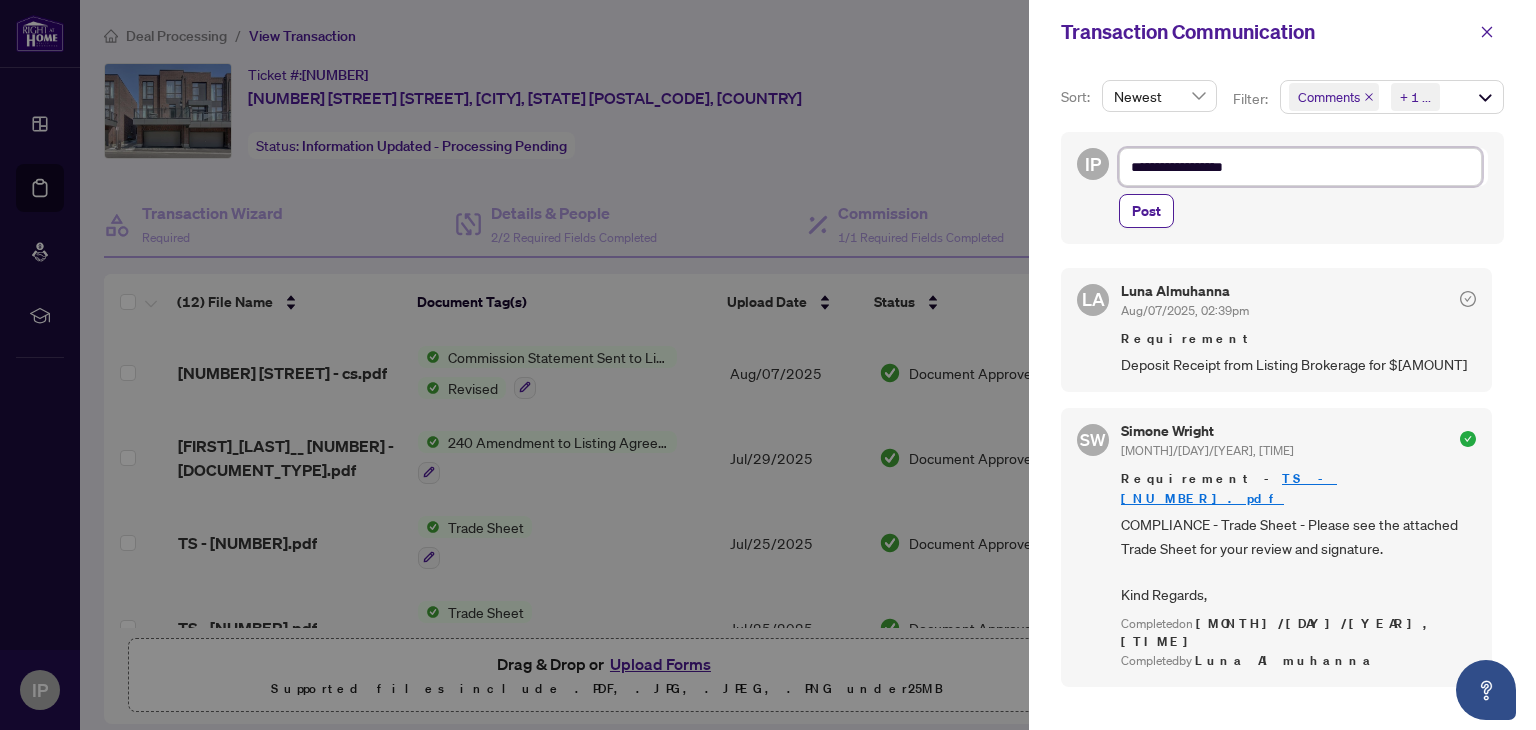 type on "**********" 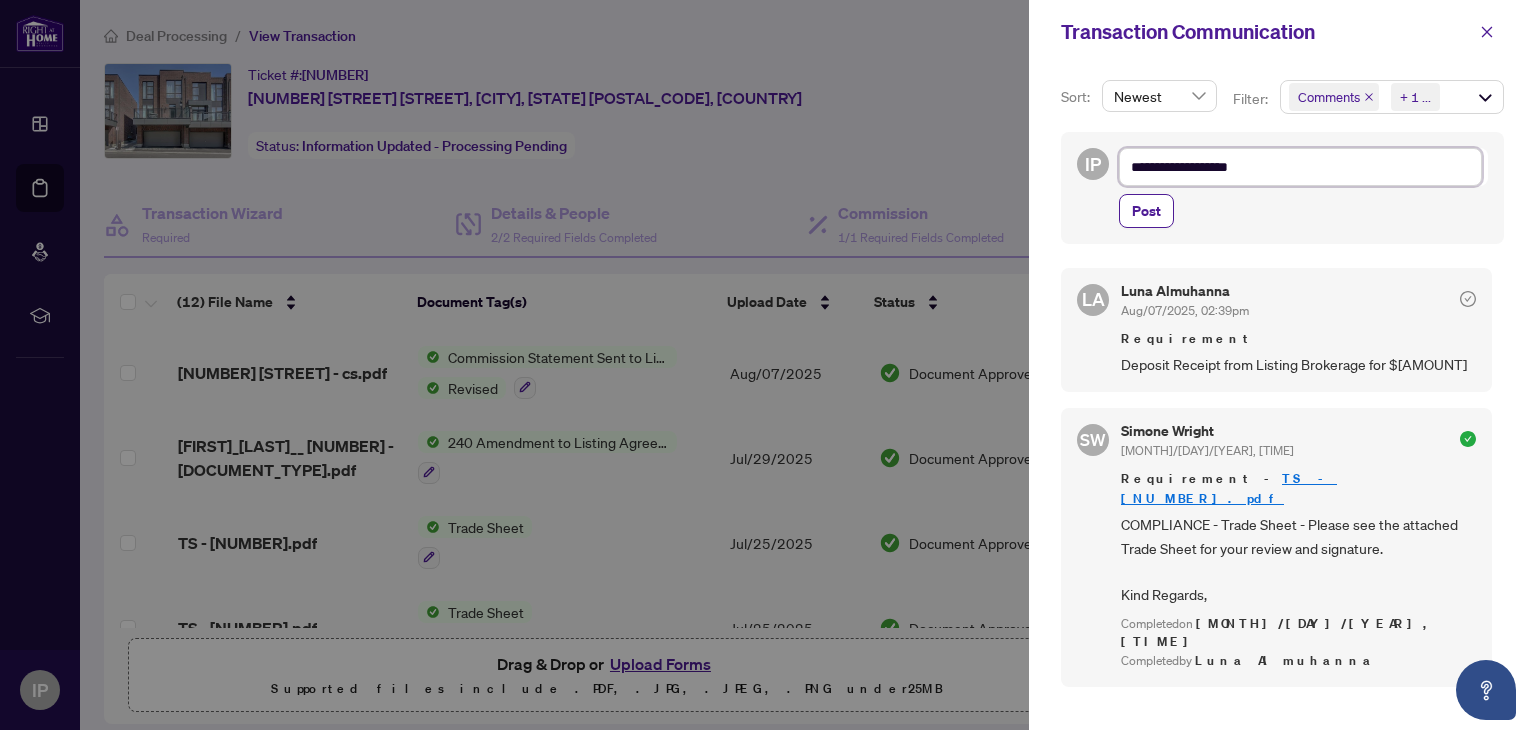 type on "**********" 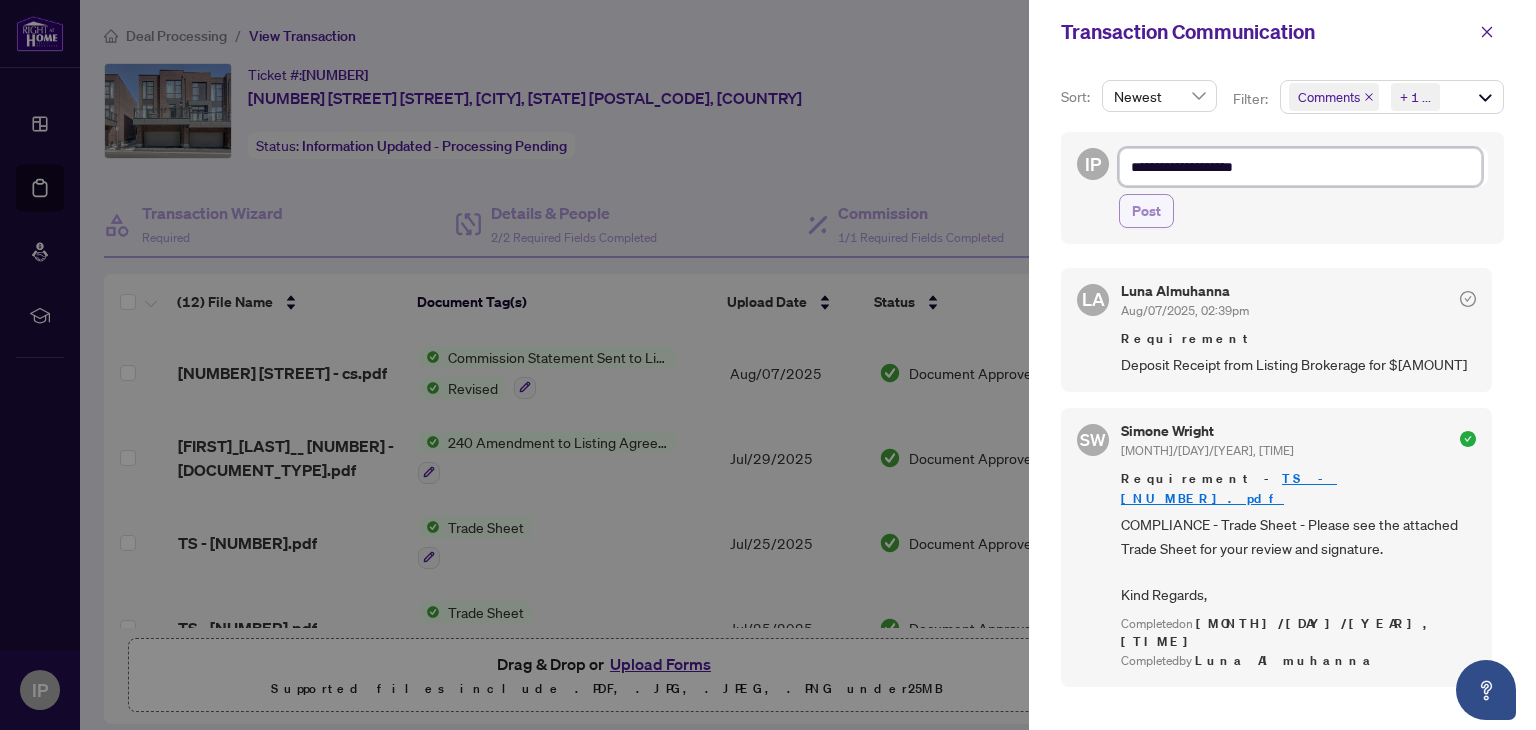 type on "**********" 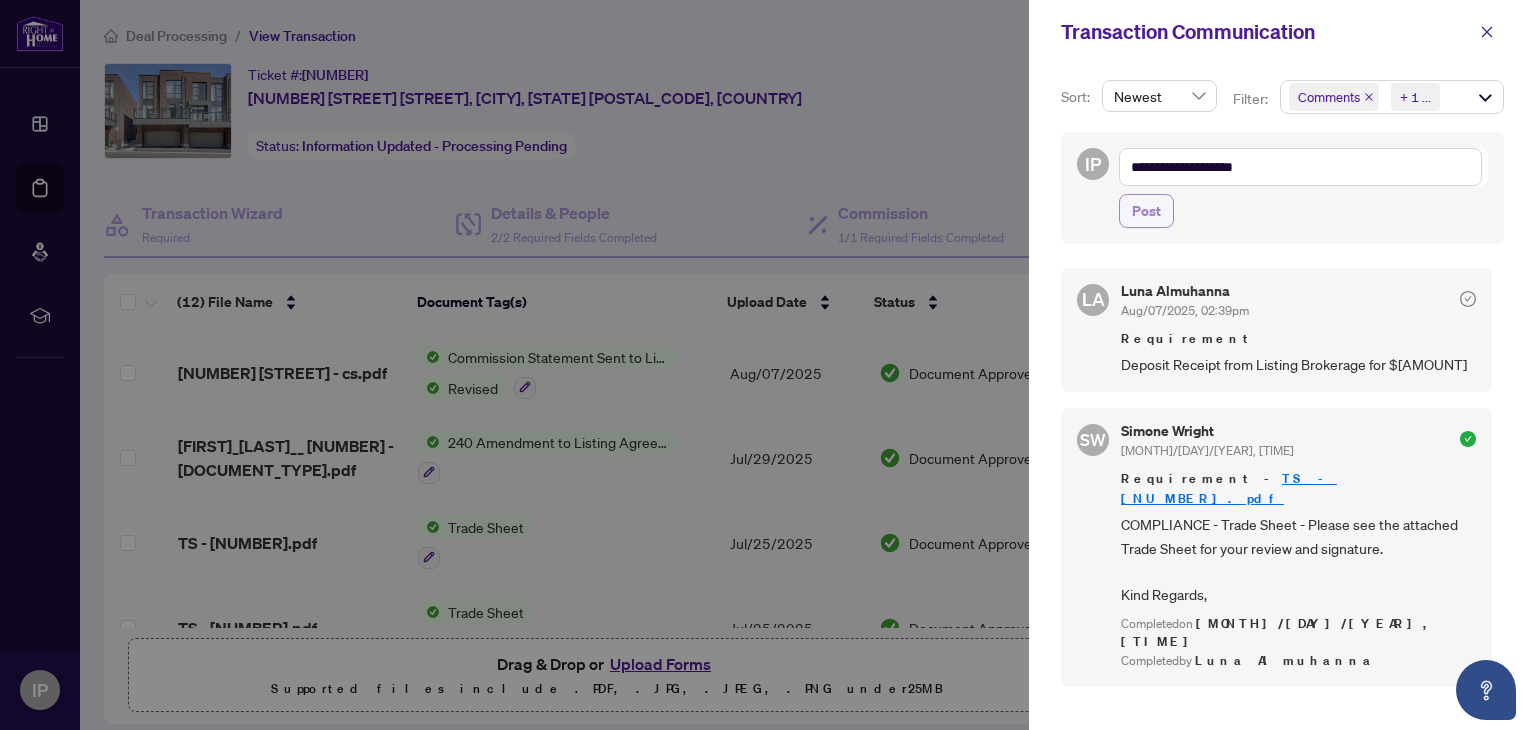 click on "Post" at bounding box center (1146, 211) 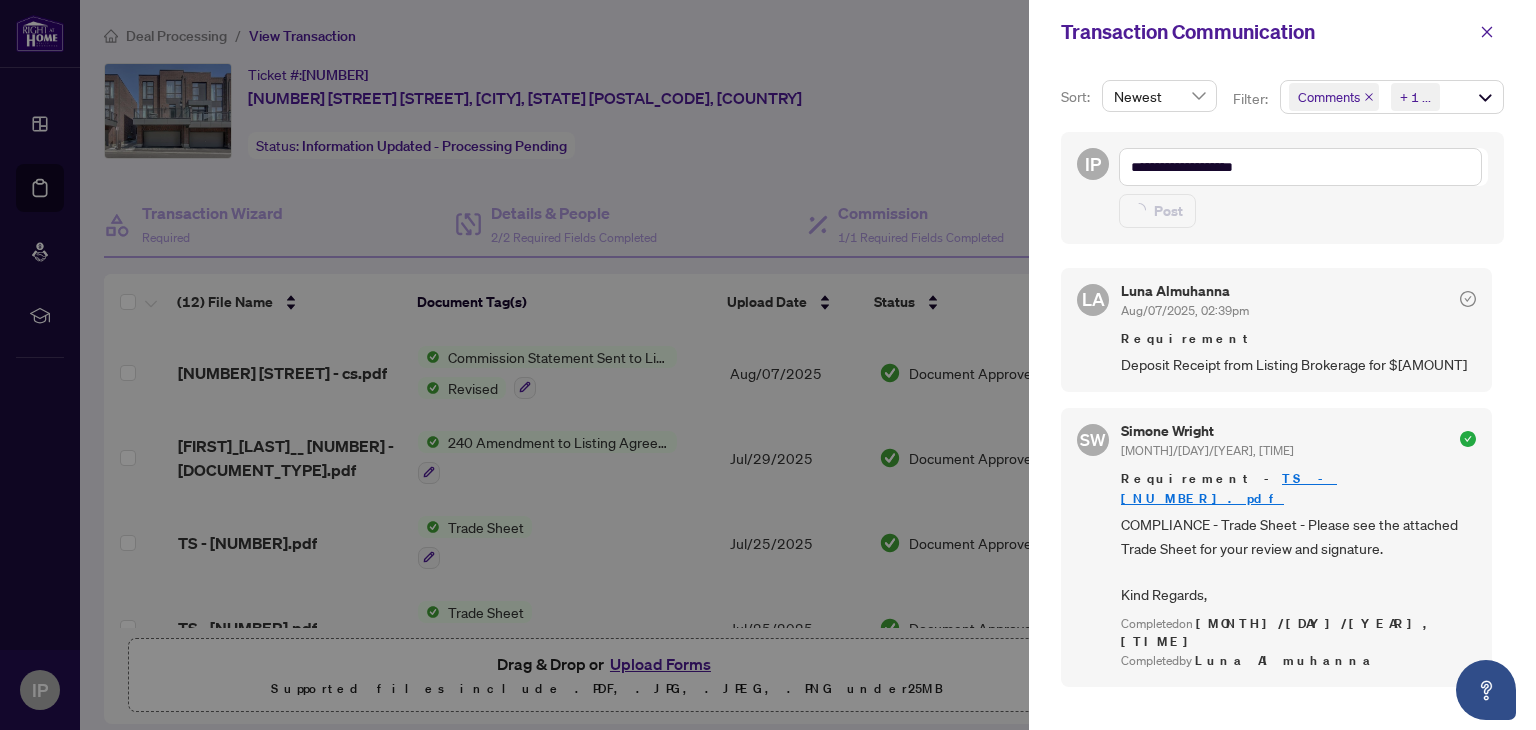 type 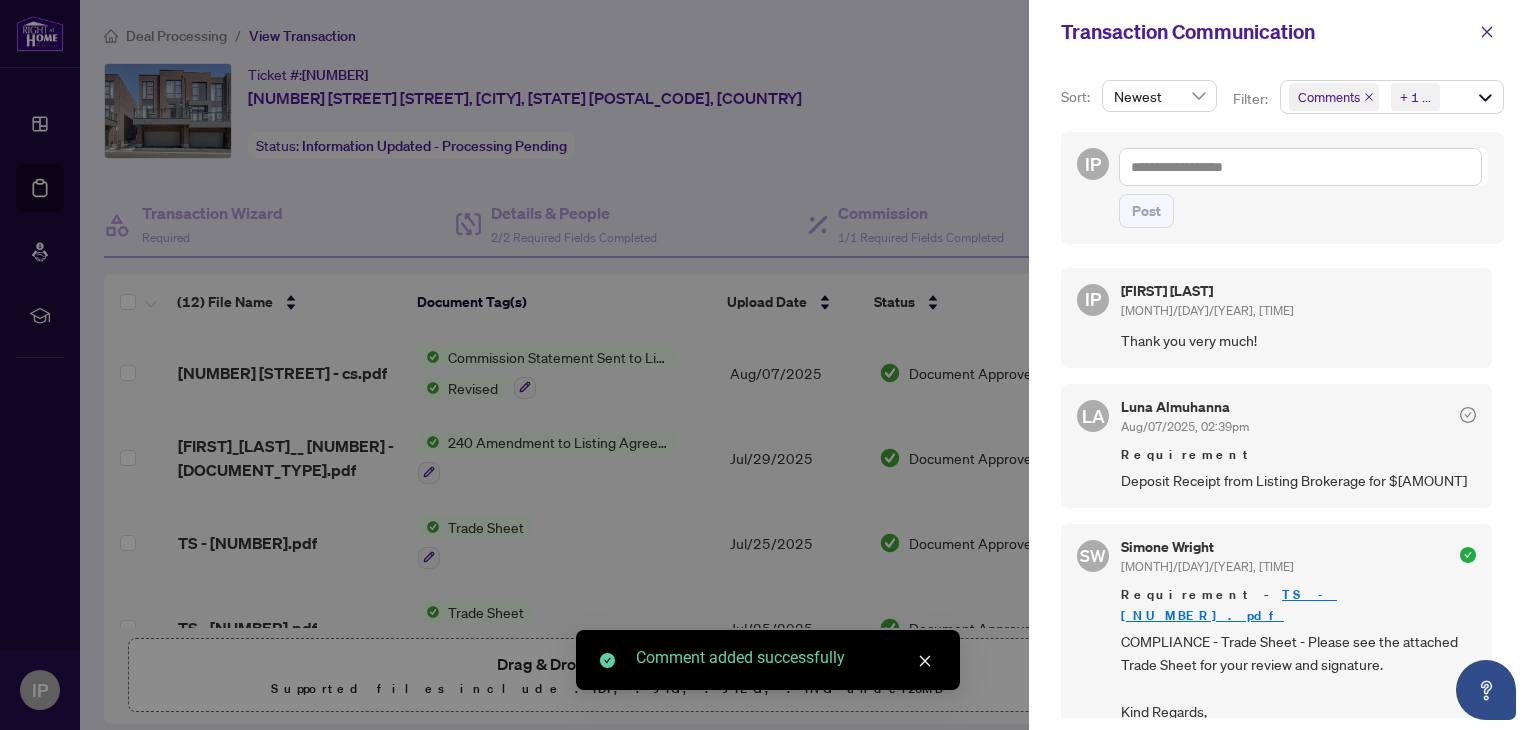 click on "Post" at bounding box center (1303, 211) 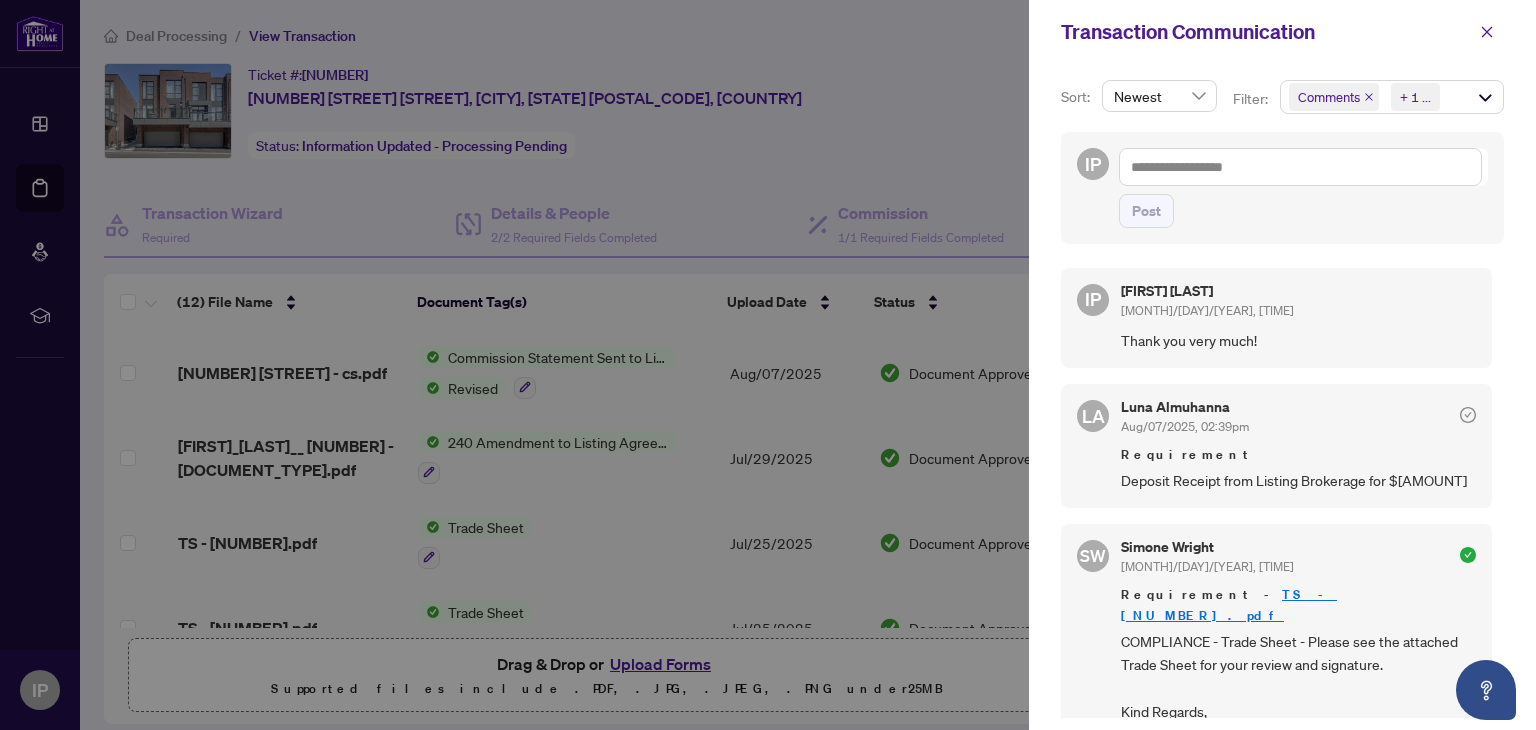 click at bounding box center [768, 365] 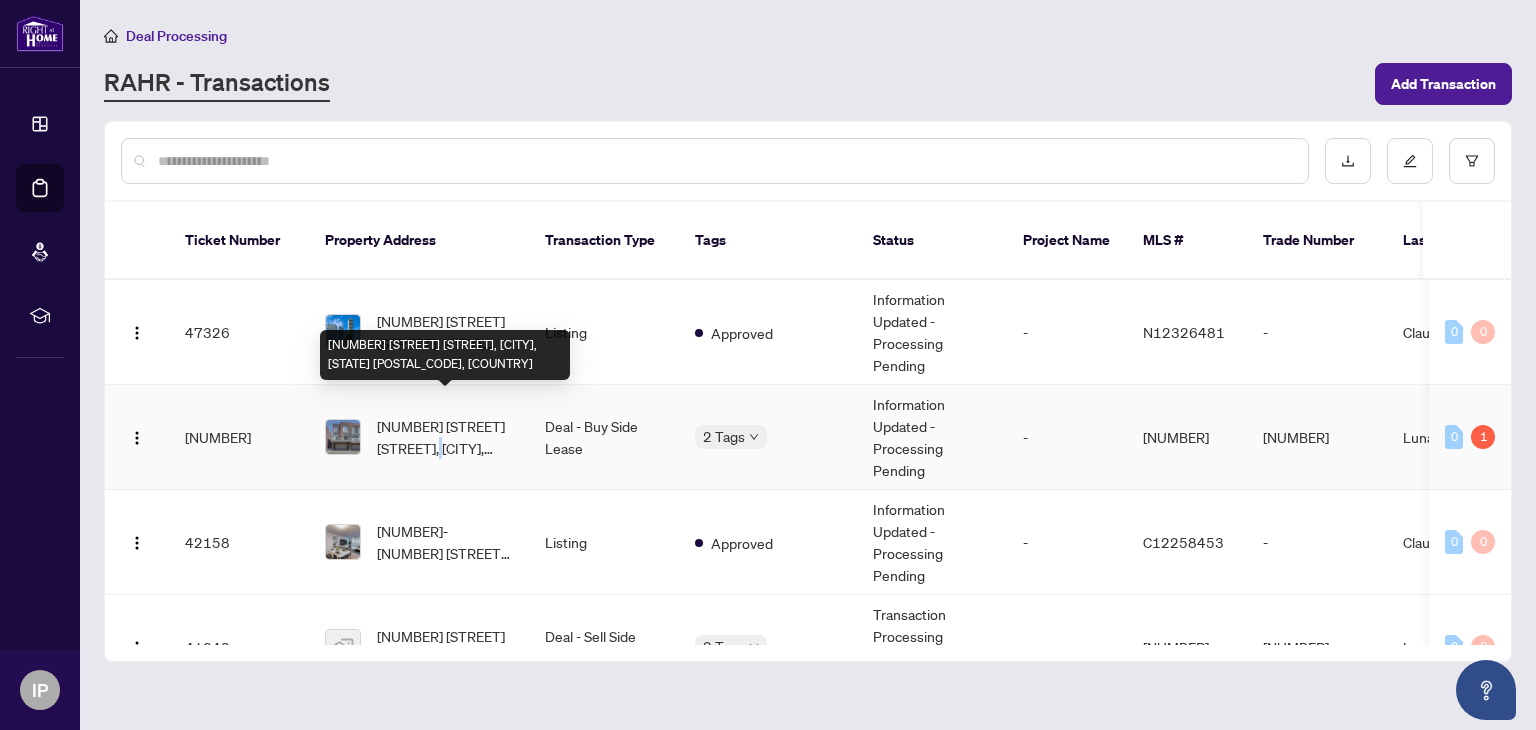 click on "[NUMBER] [STREET] [STREET], [CITY], [STATE] [POSTAL_CODE], [COUNTRY]" at bounding box center (445, 437) 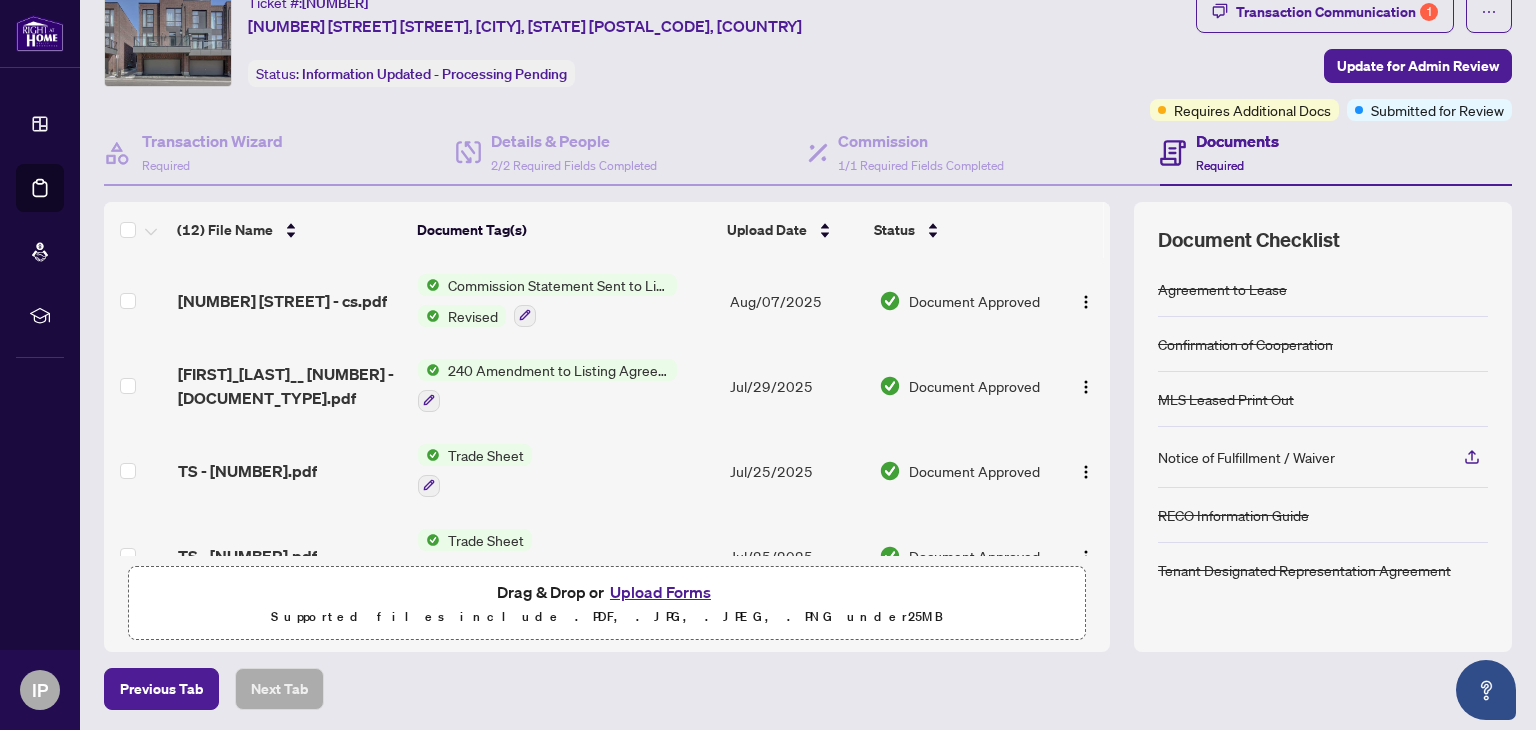 scroll, scrollTop: 100, scrollLeft: 0, axis: vertical 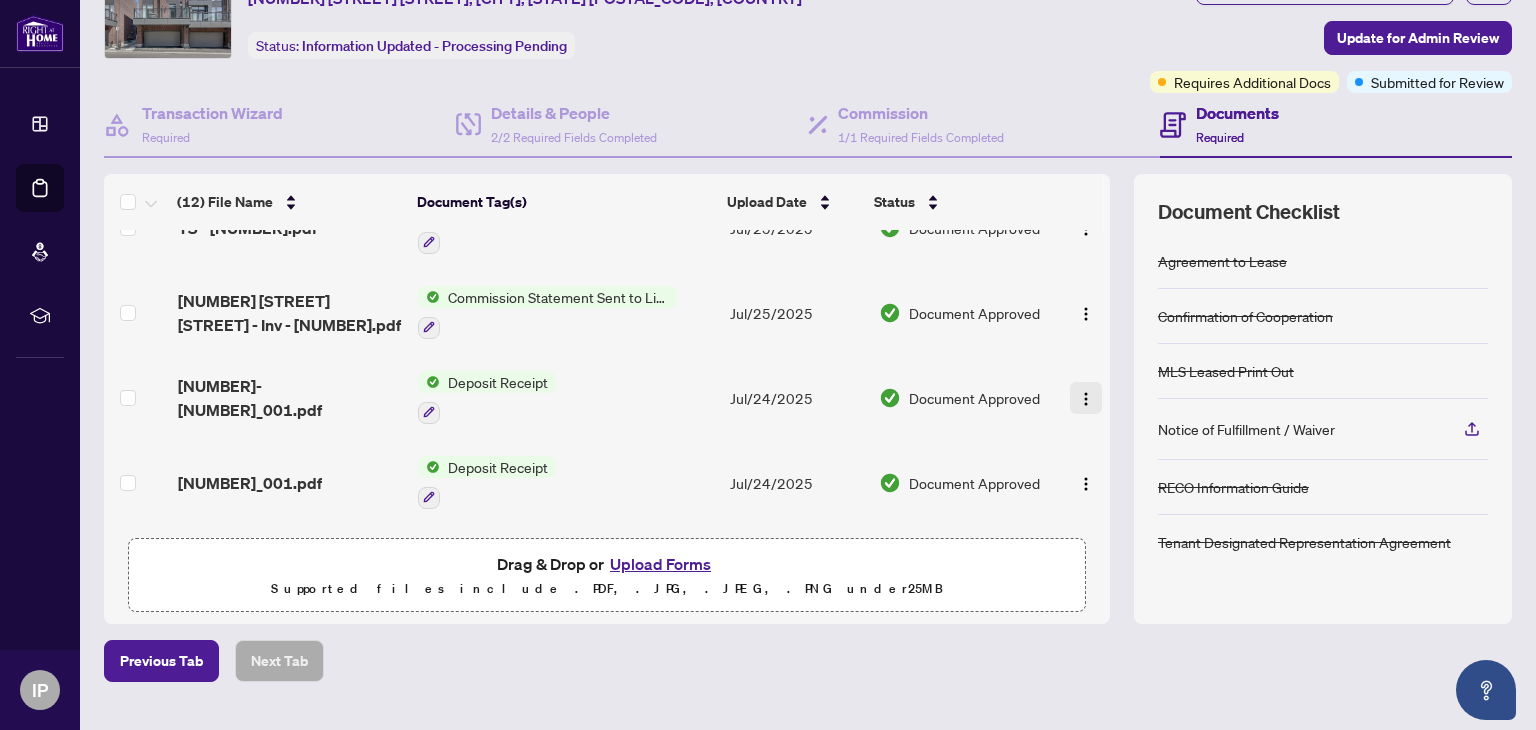 click at bounding box center [1086, 399] 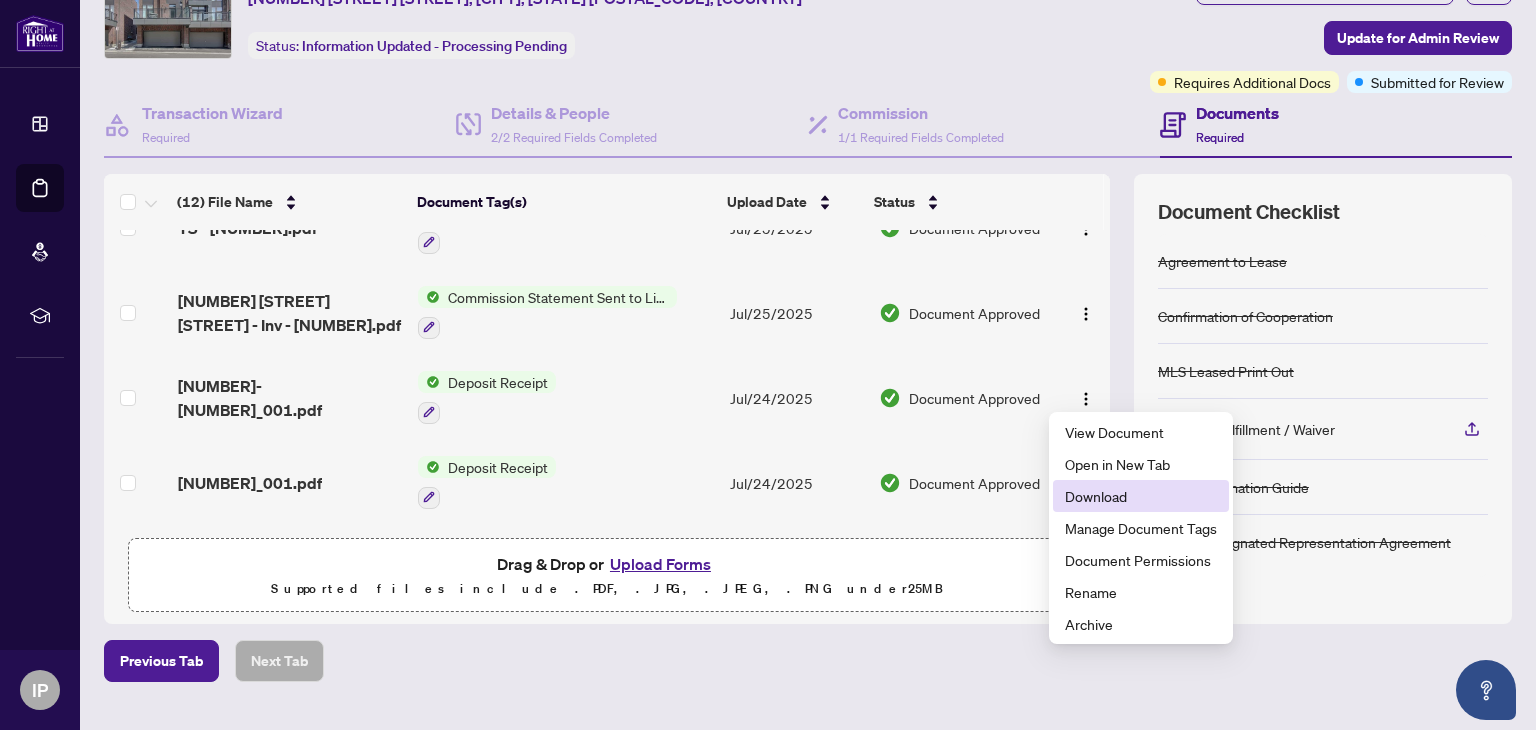 click on "Download" at bounding box center [1141, 496] 